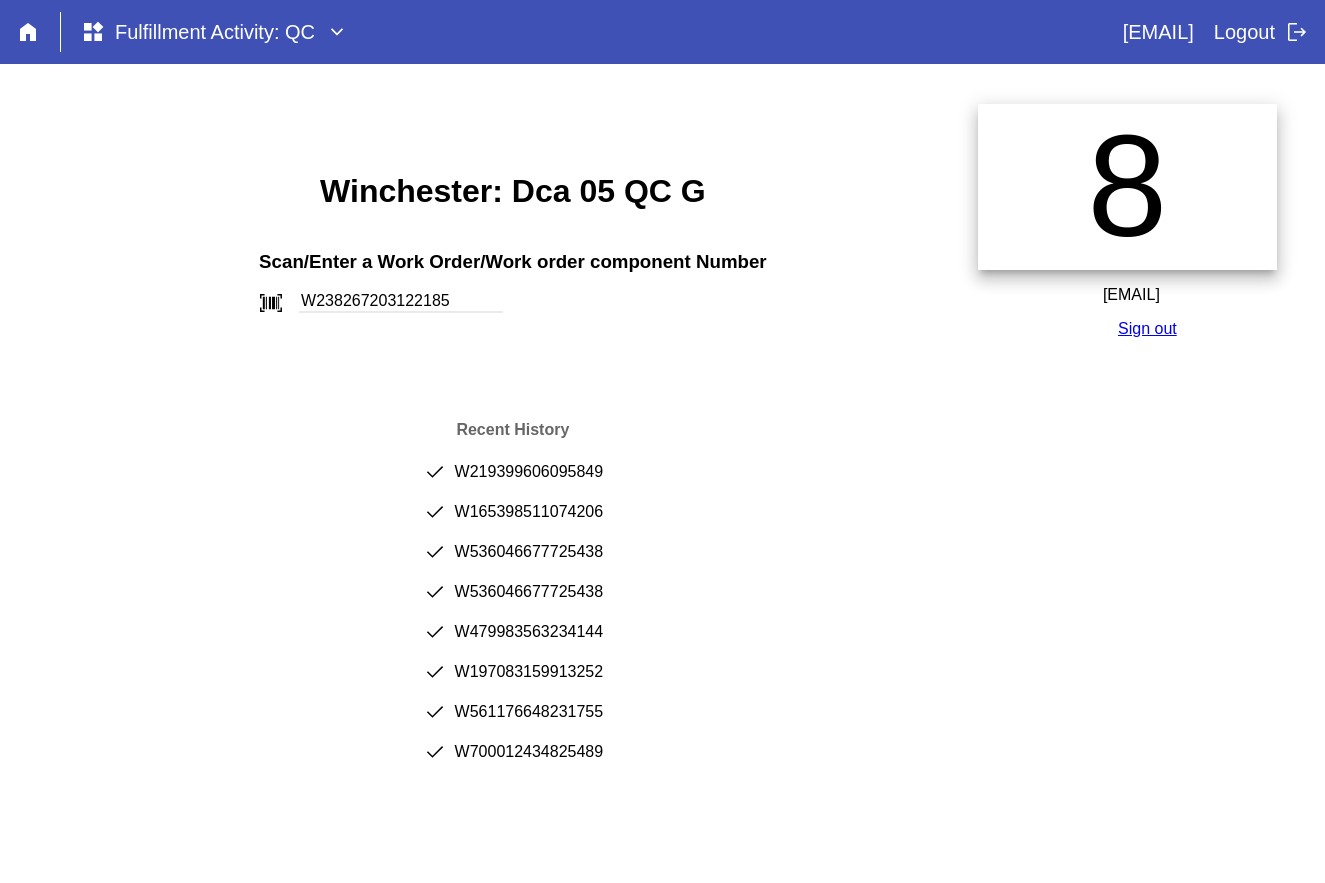 scroll, scrollTop: 0, scrollLeft: 0, axis: both 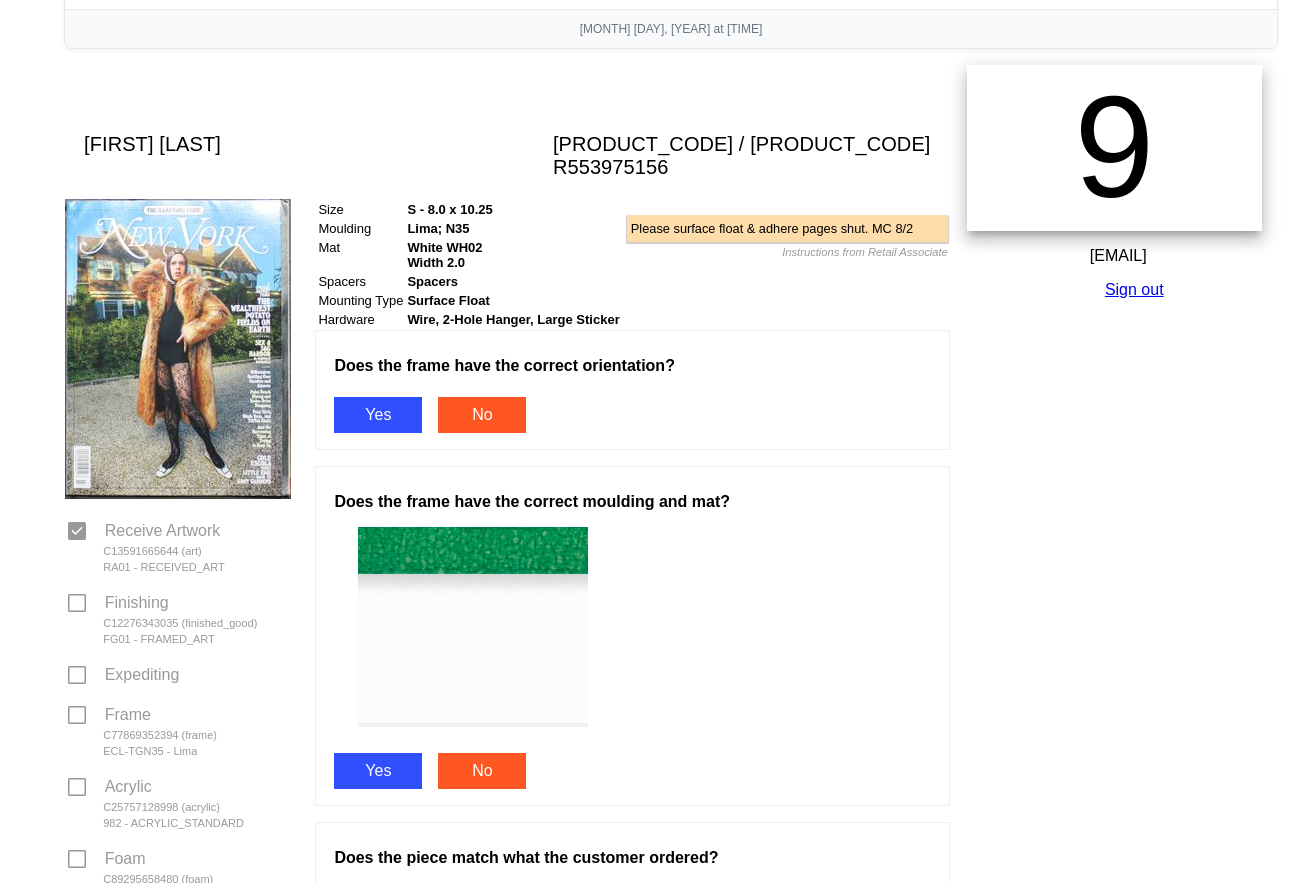 click on "Yes" at bounding box center [378, 415] 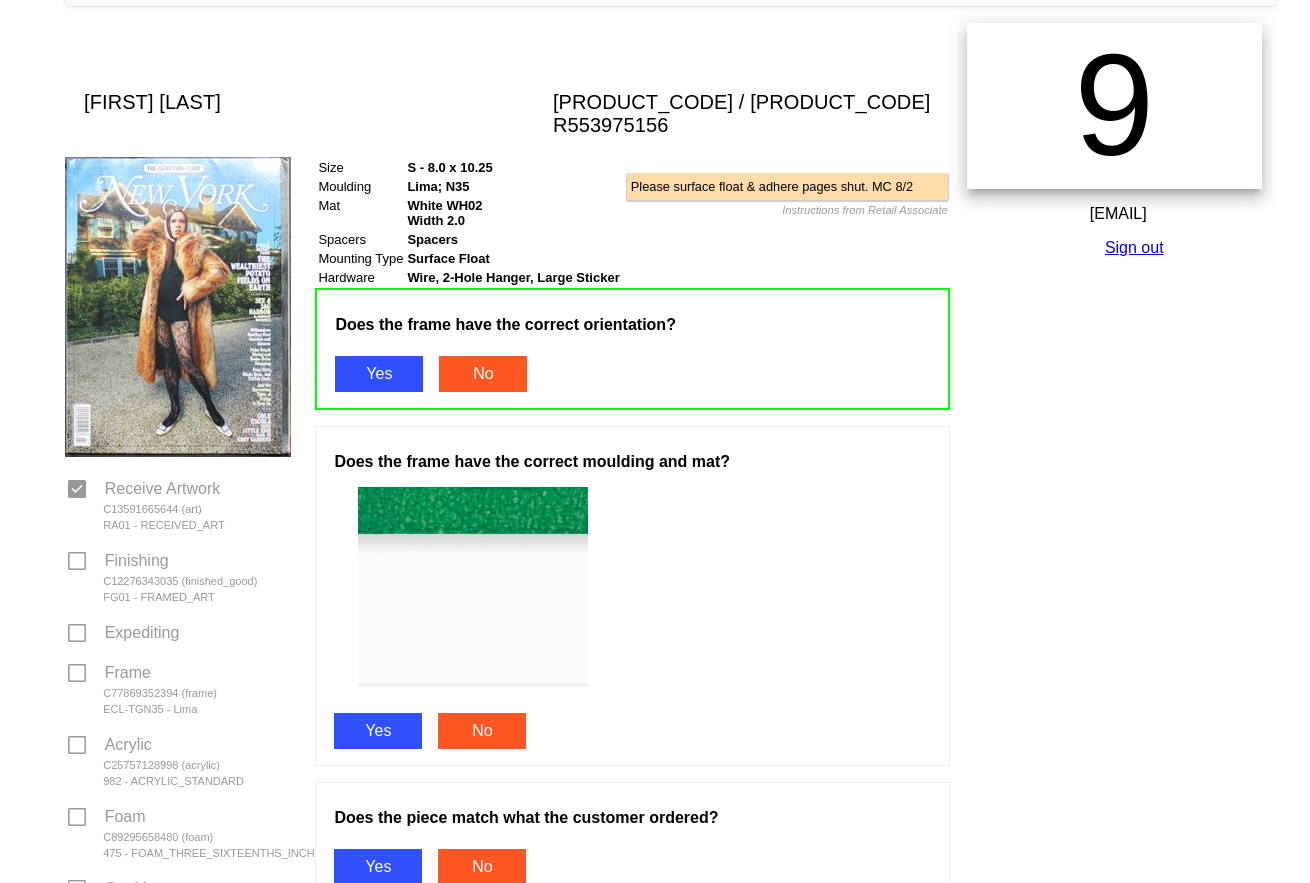 scroll, scrollTop: 300, scrollLeft: 0, axis: vertical 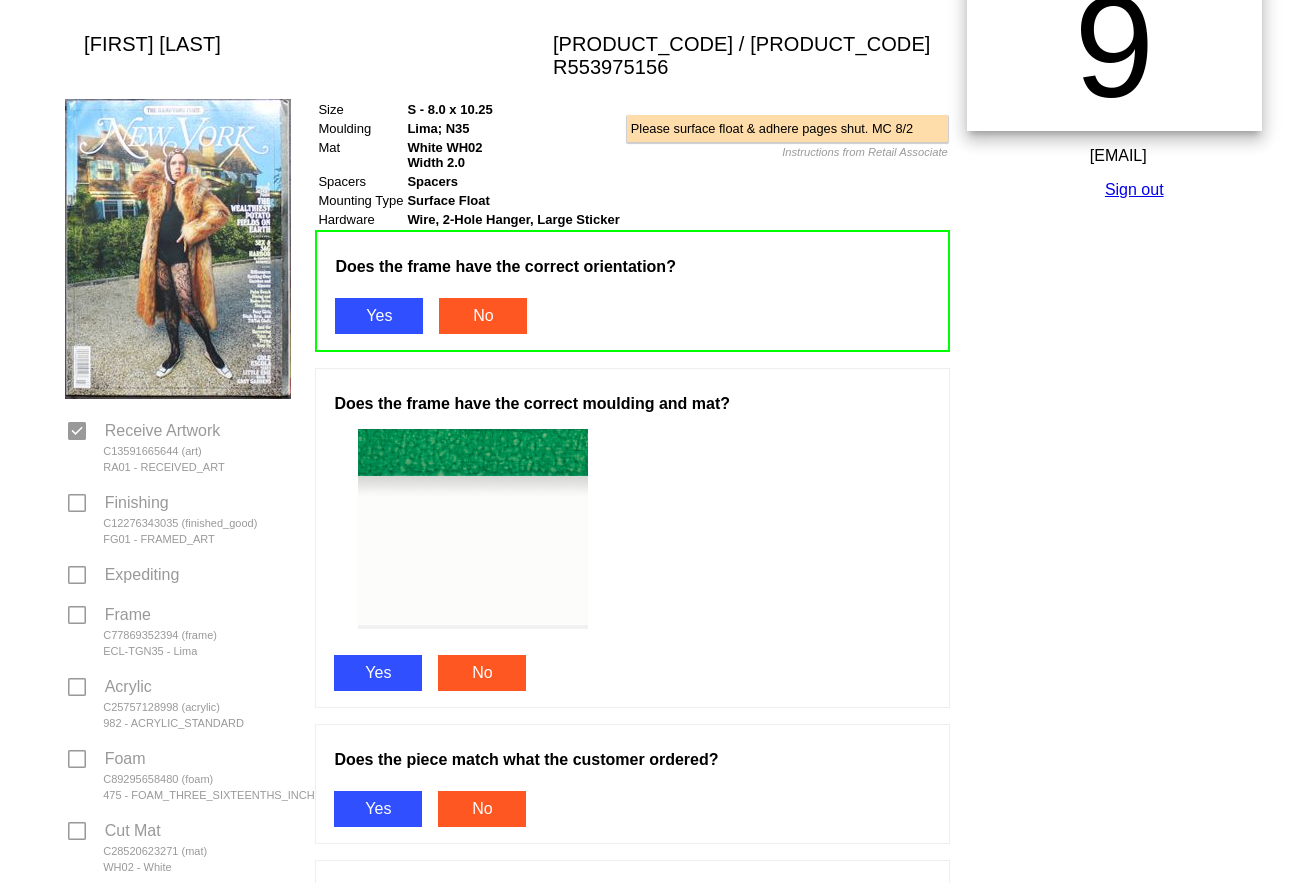 click on "Does the frame have the correct moulding and mat? Yes No" at bounding box center [632, 538] 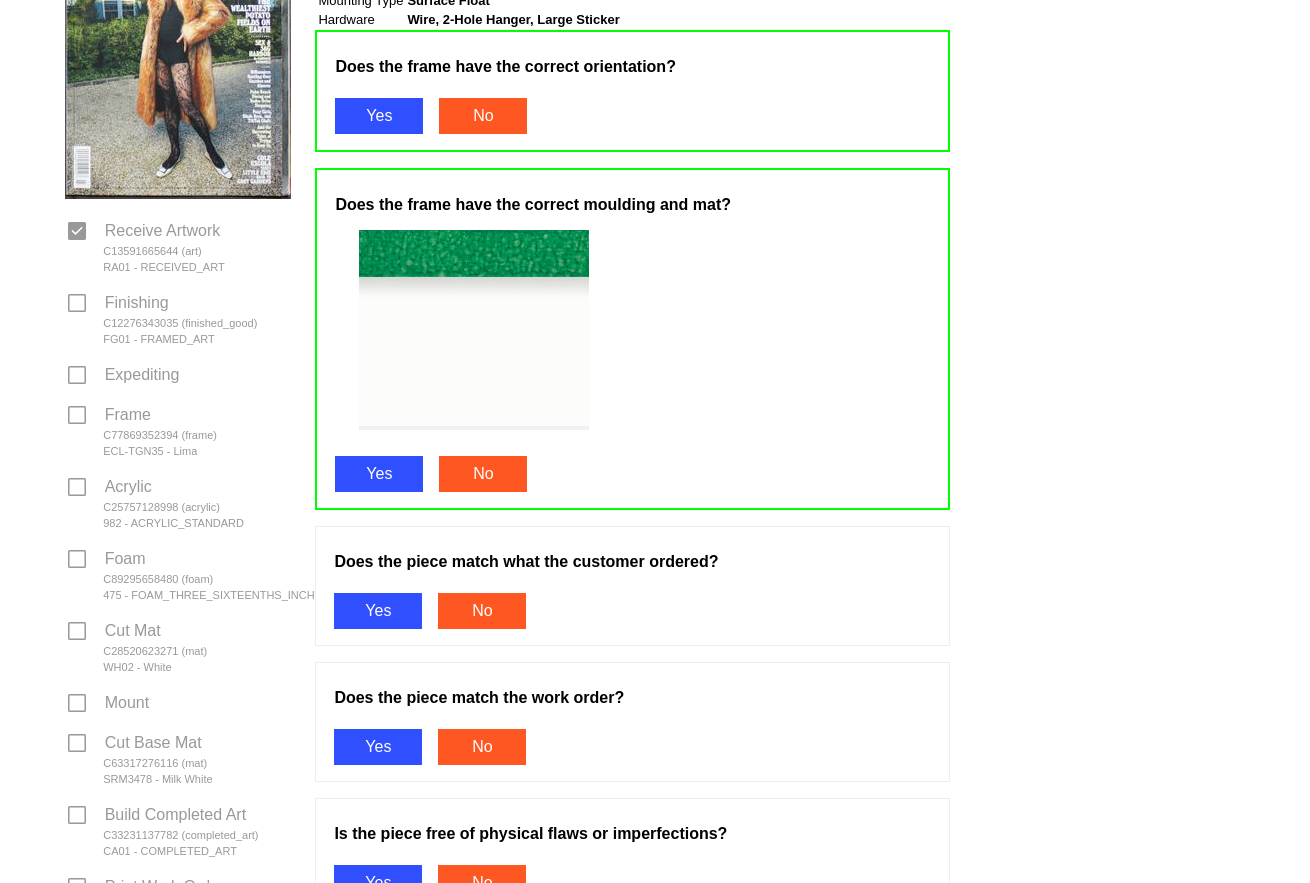 click on "Yes" at bounding box center (378, 611) 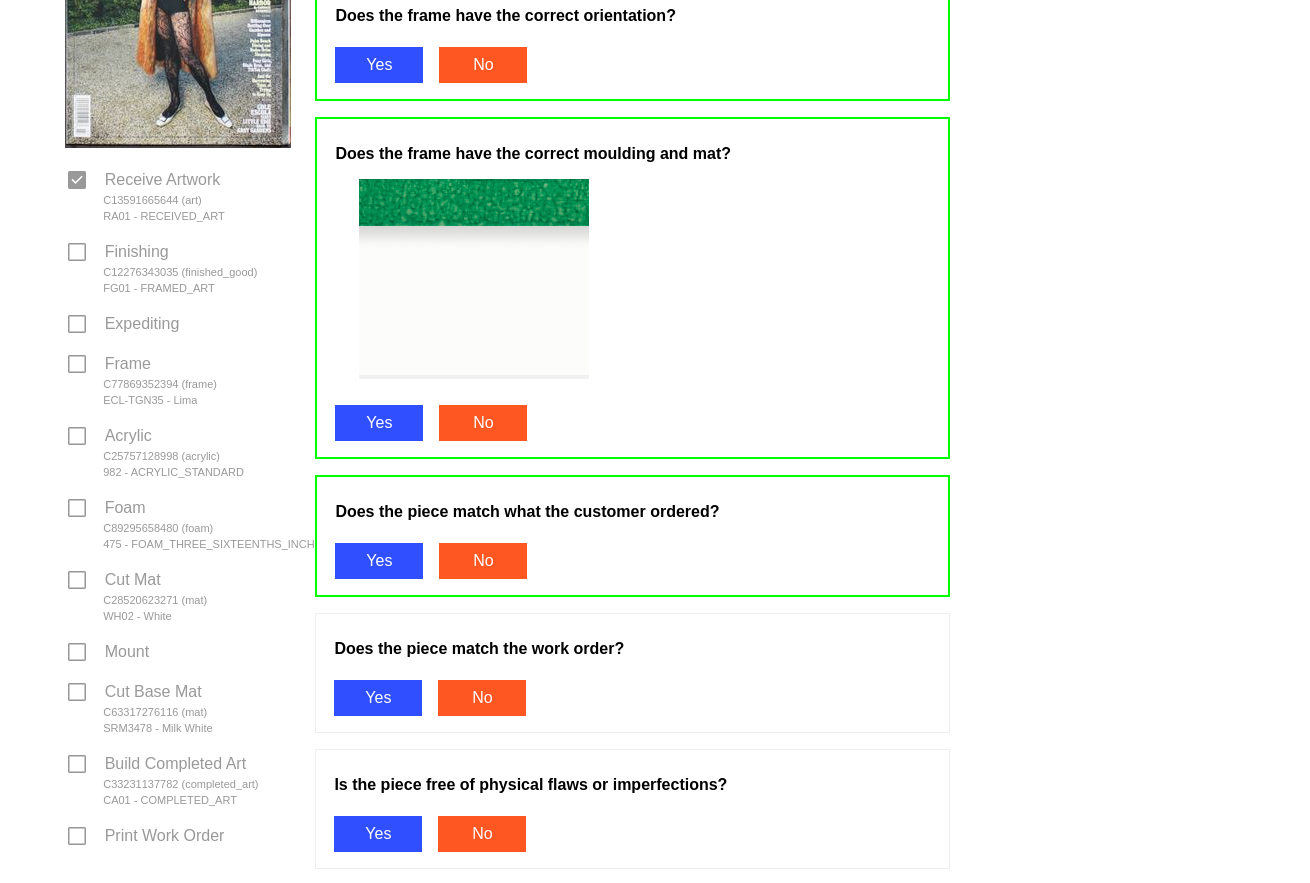 scroll, scrollTop: 600, scrollLeft: 0, axis: vertical 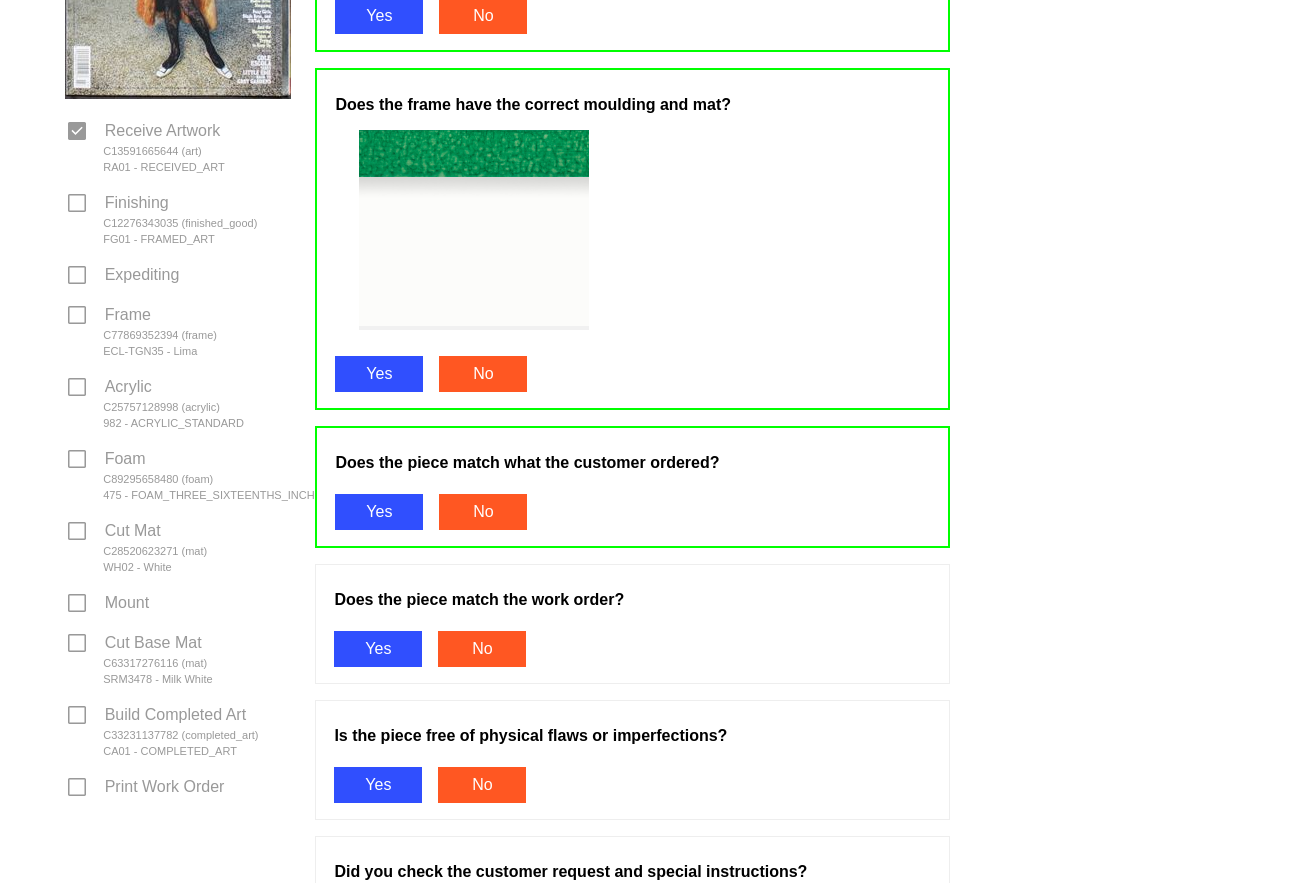click on "Yes" at bounding box center [378, 649] 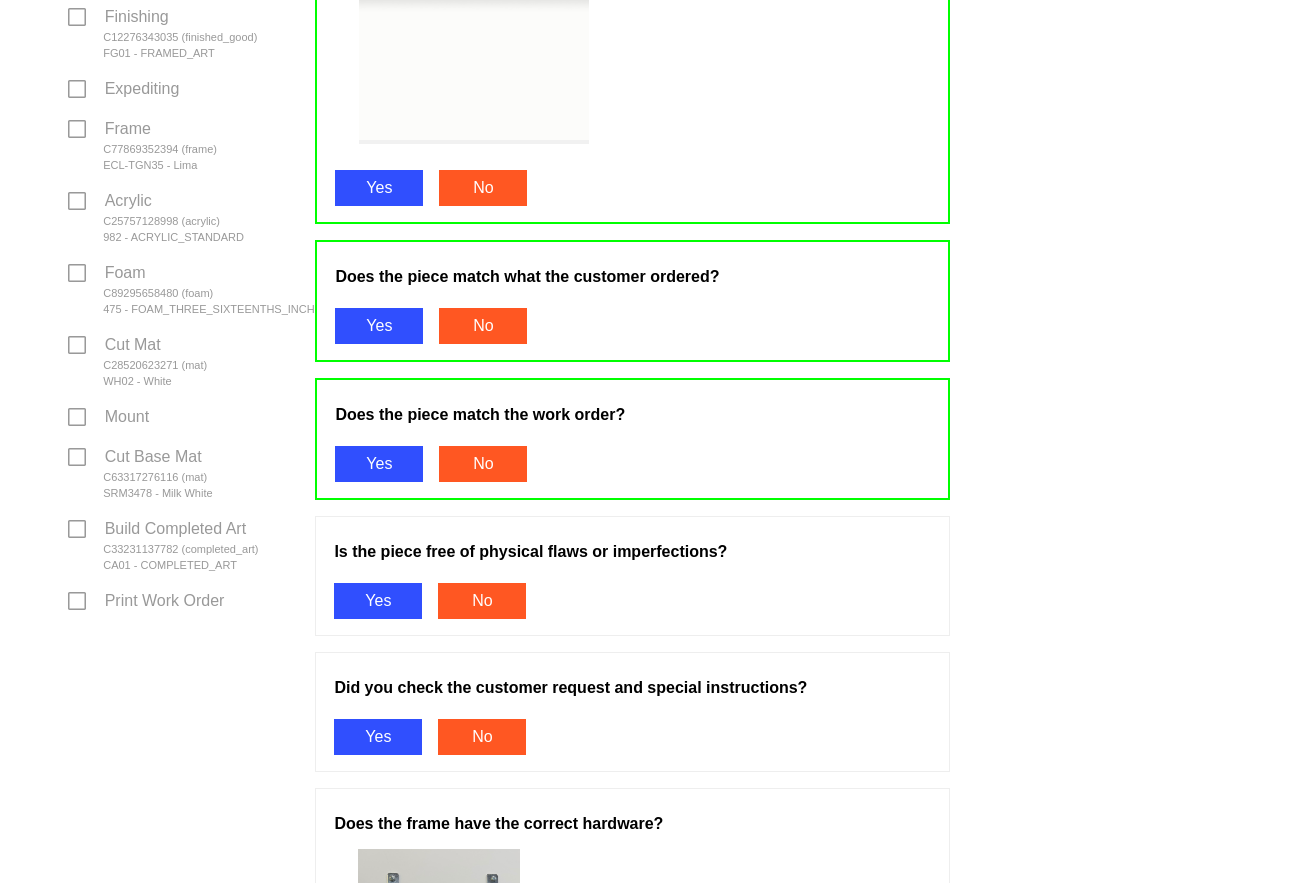 scroll, scrollTop: 800, scrollLeft: 0, axis: vertical 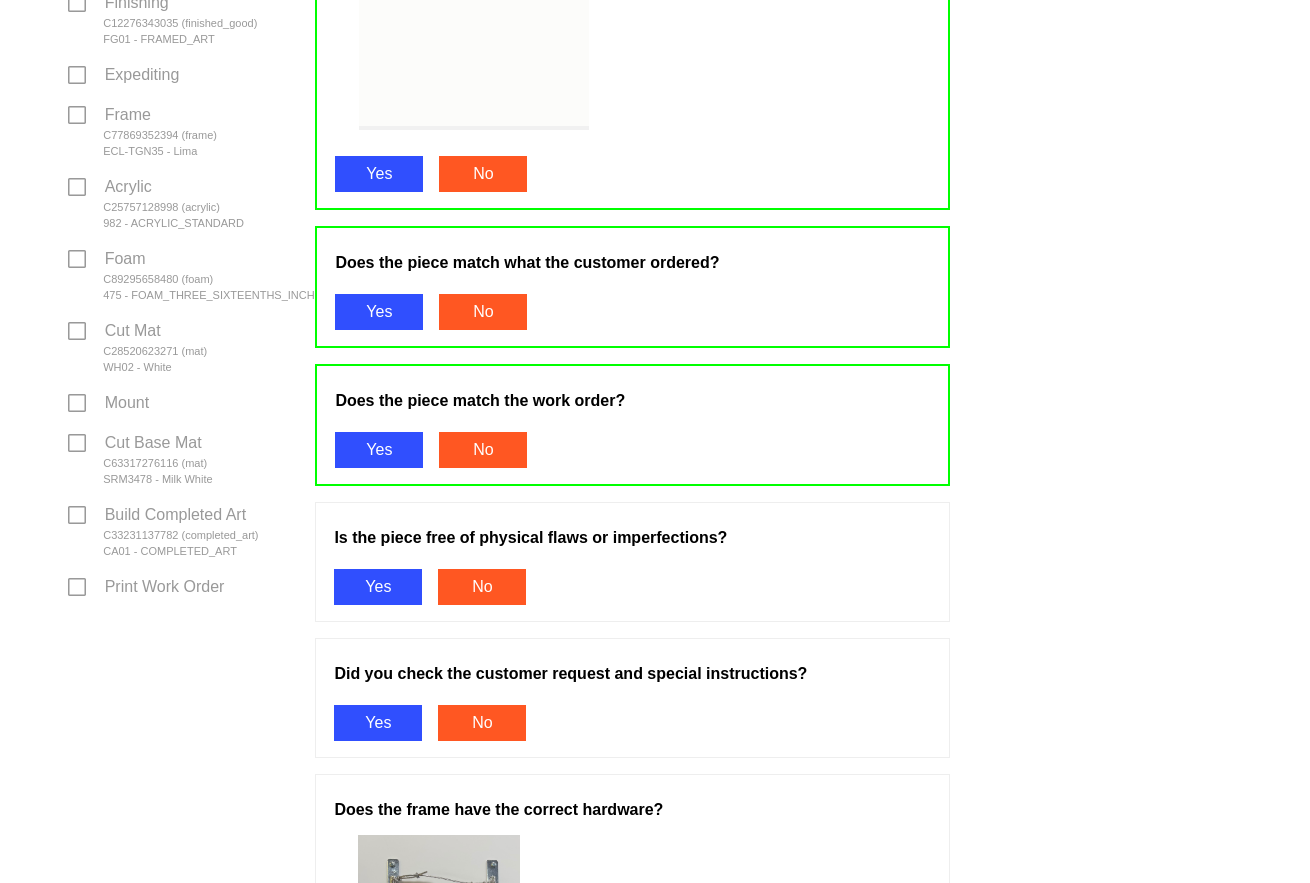 click on "Yes" at bounding box center [378, 587] 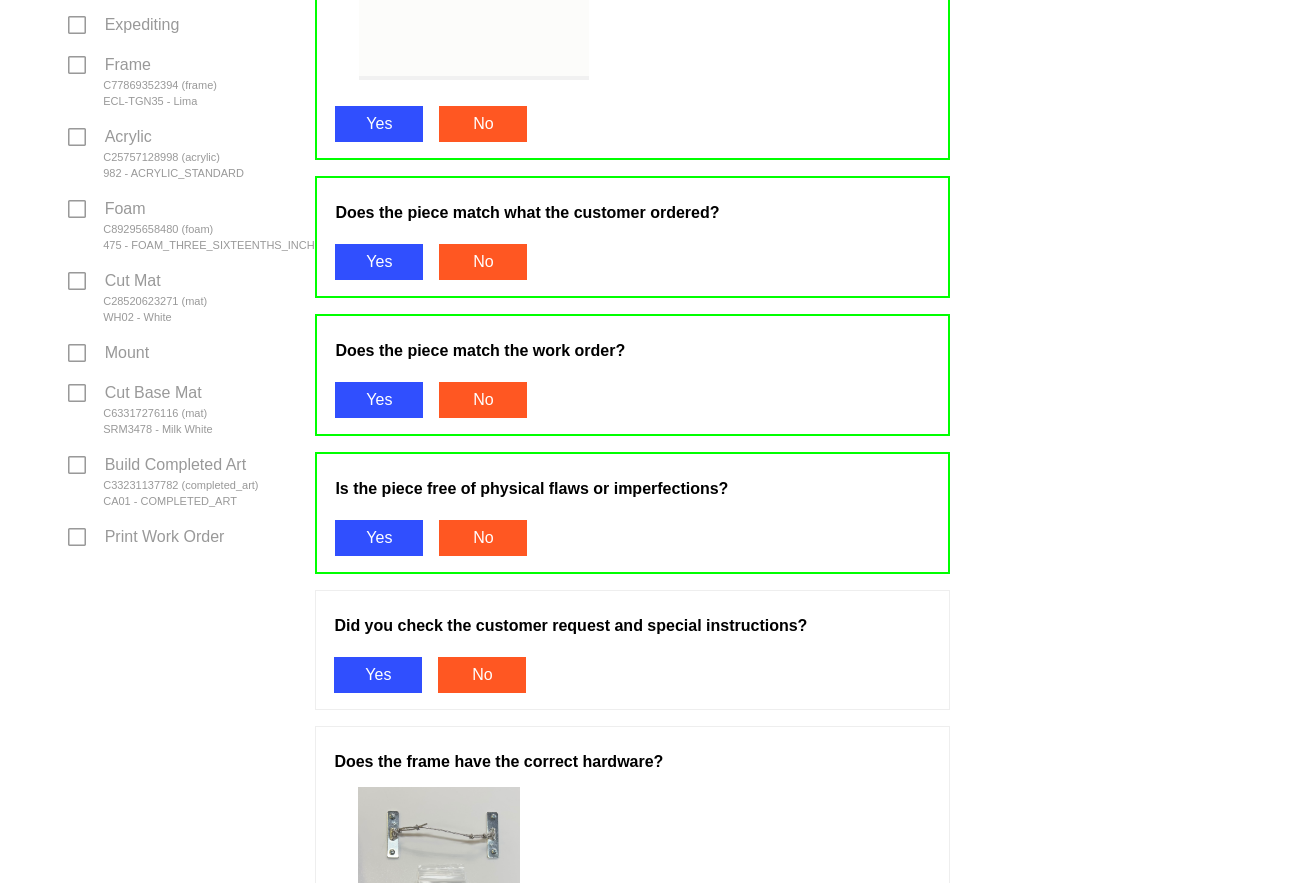 scroll, scrollTop: 900, scrollLeft: 0, axis: vertical 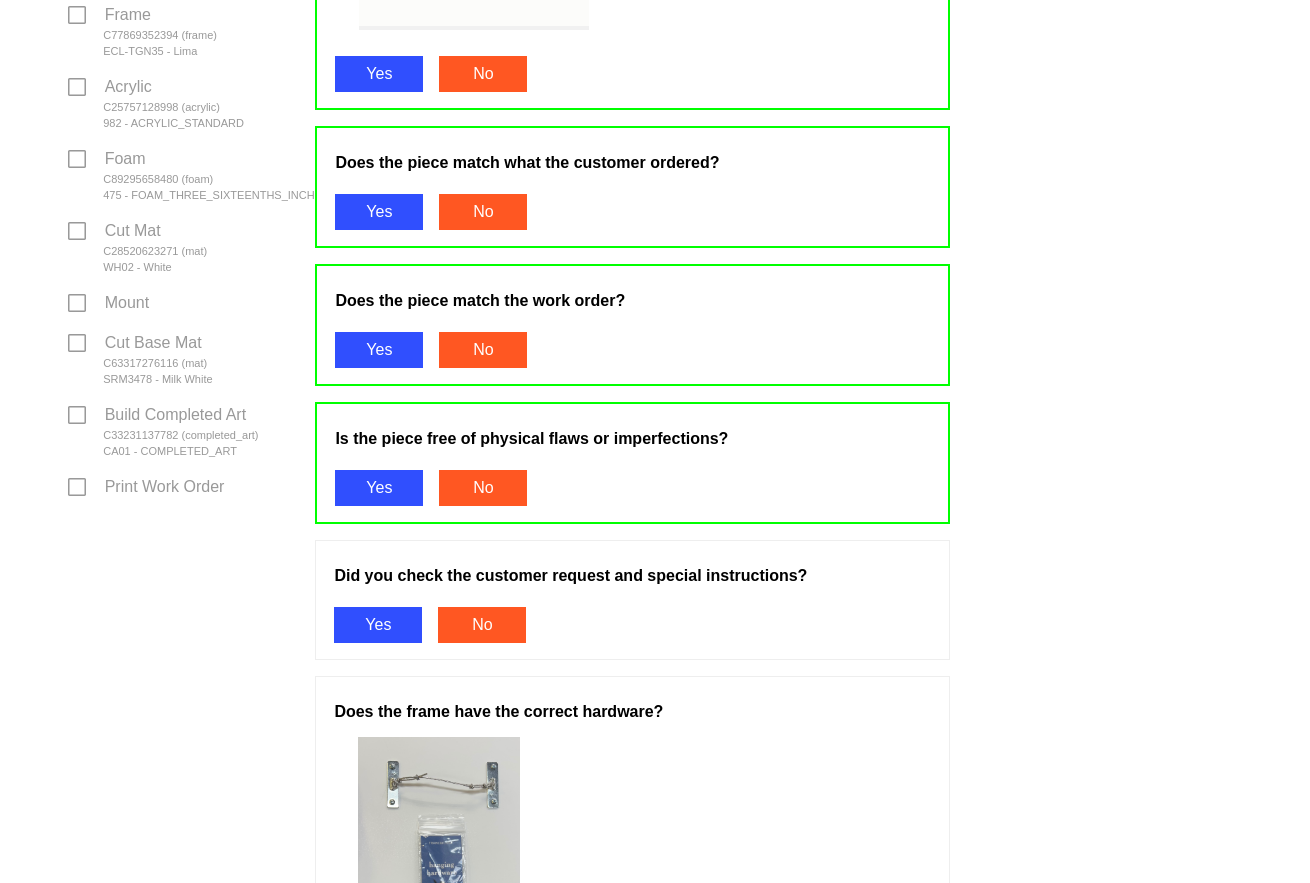 click on "Yes" at bounding box center [378, 625] 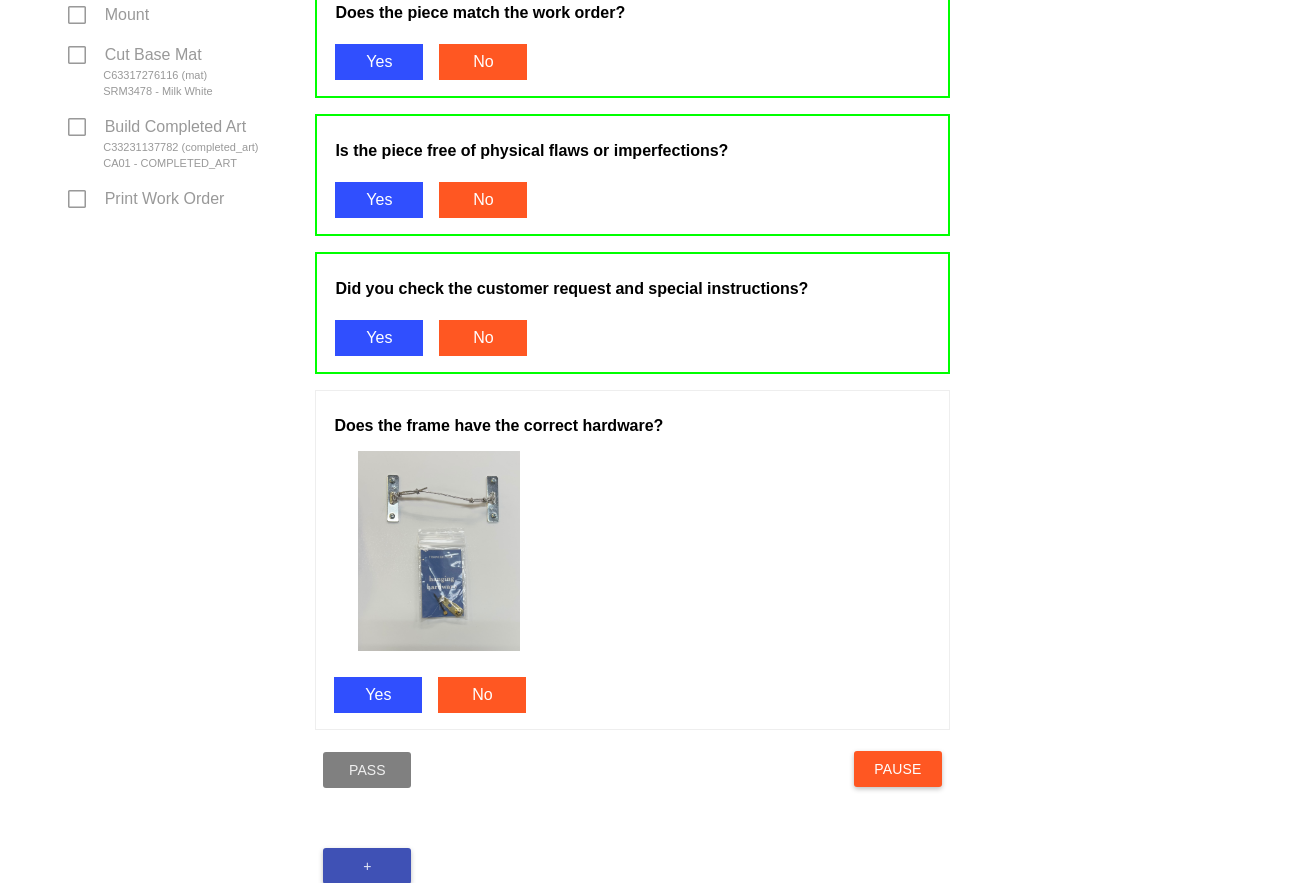 scroll, scrollTop: 1200, scrollLeft: 0, axis: vertical 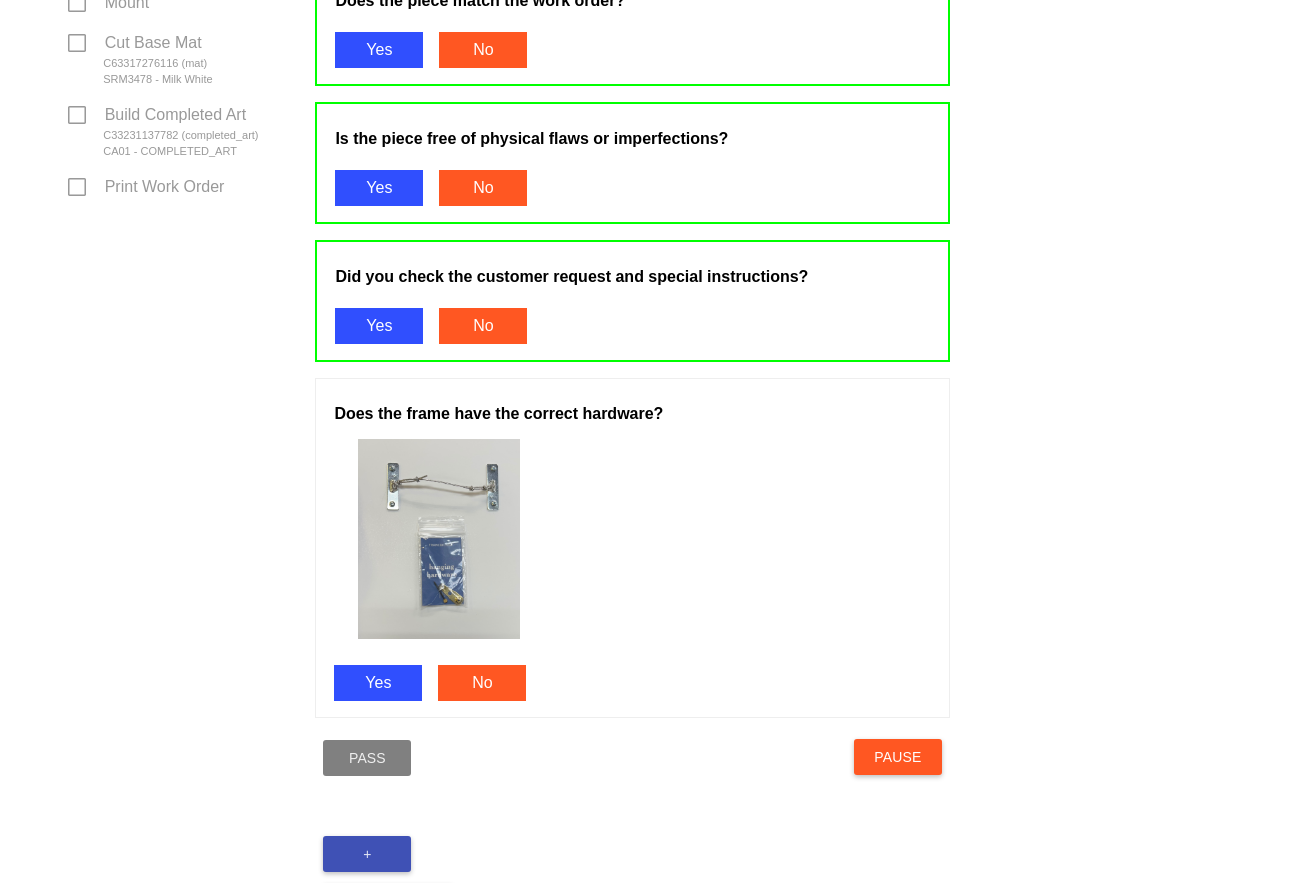 click on "Yes" at bounding box center (378, 683) 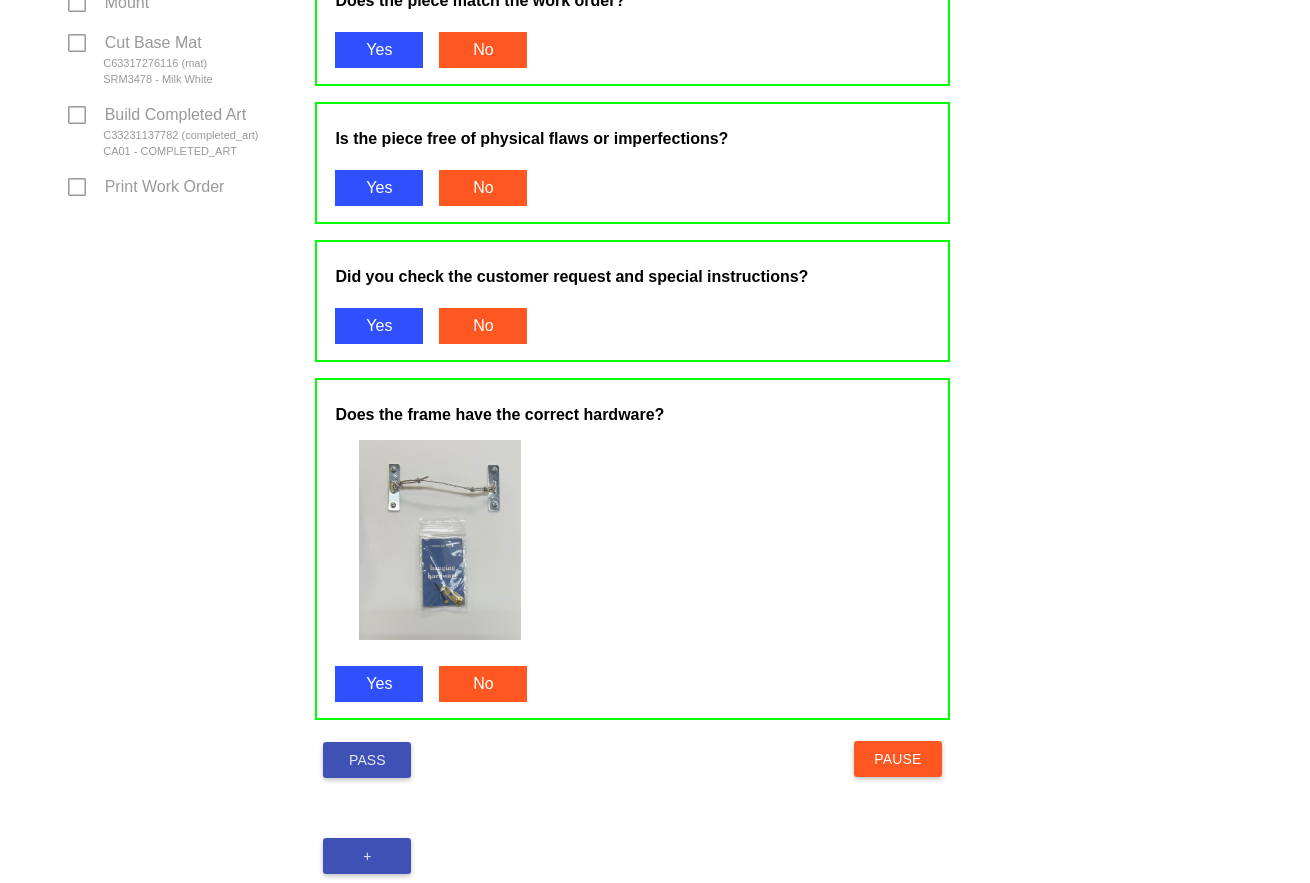 click on "Pass" at bounding box center (367, 760) 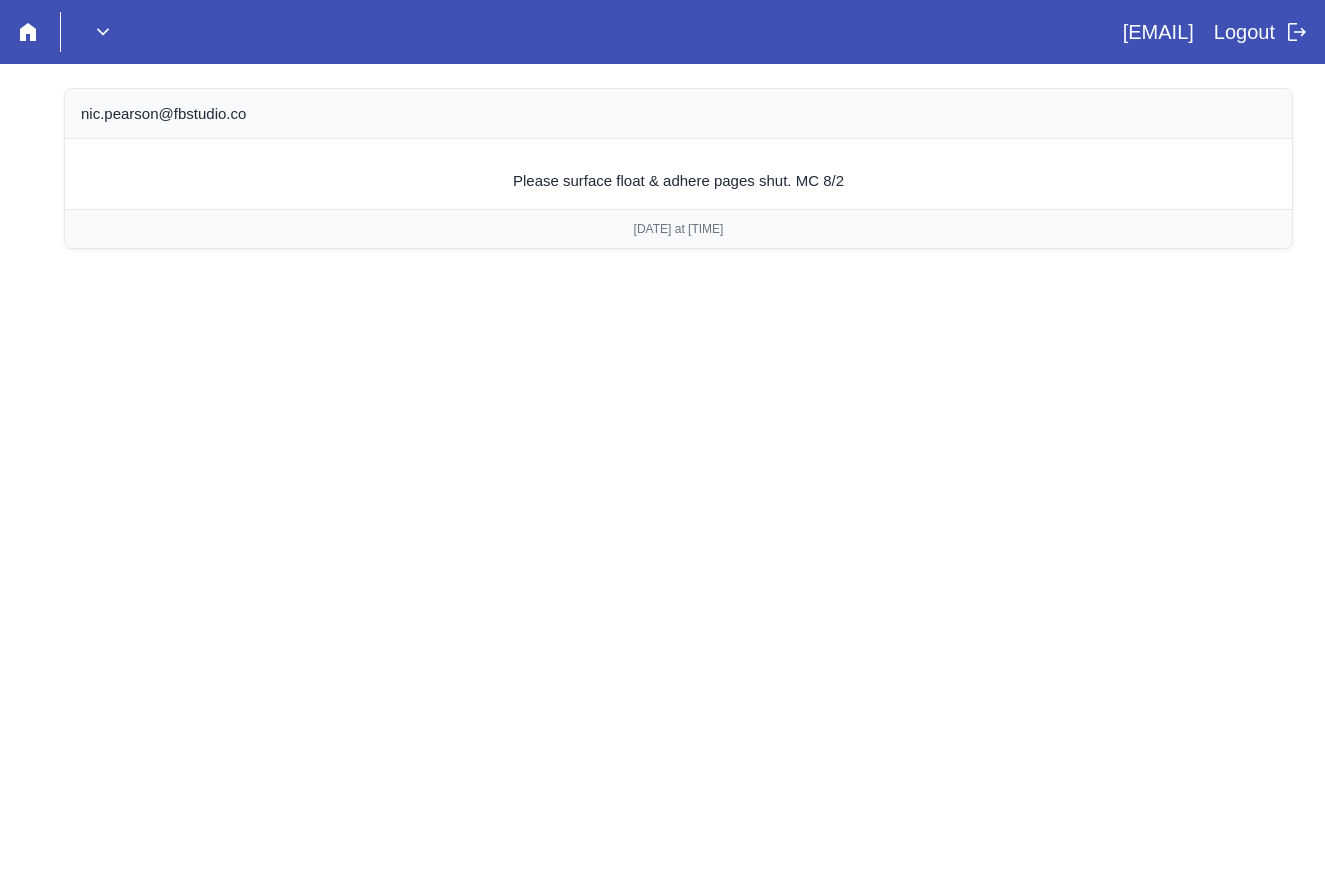 scroll, scrollTop: 0, scrollLeft: 0, axis: both 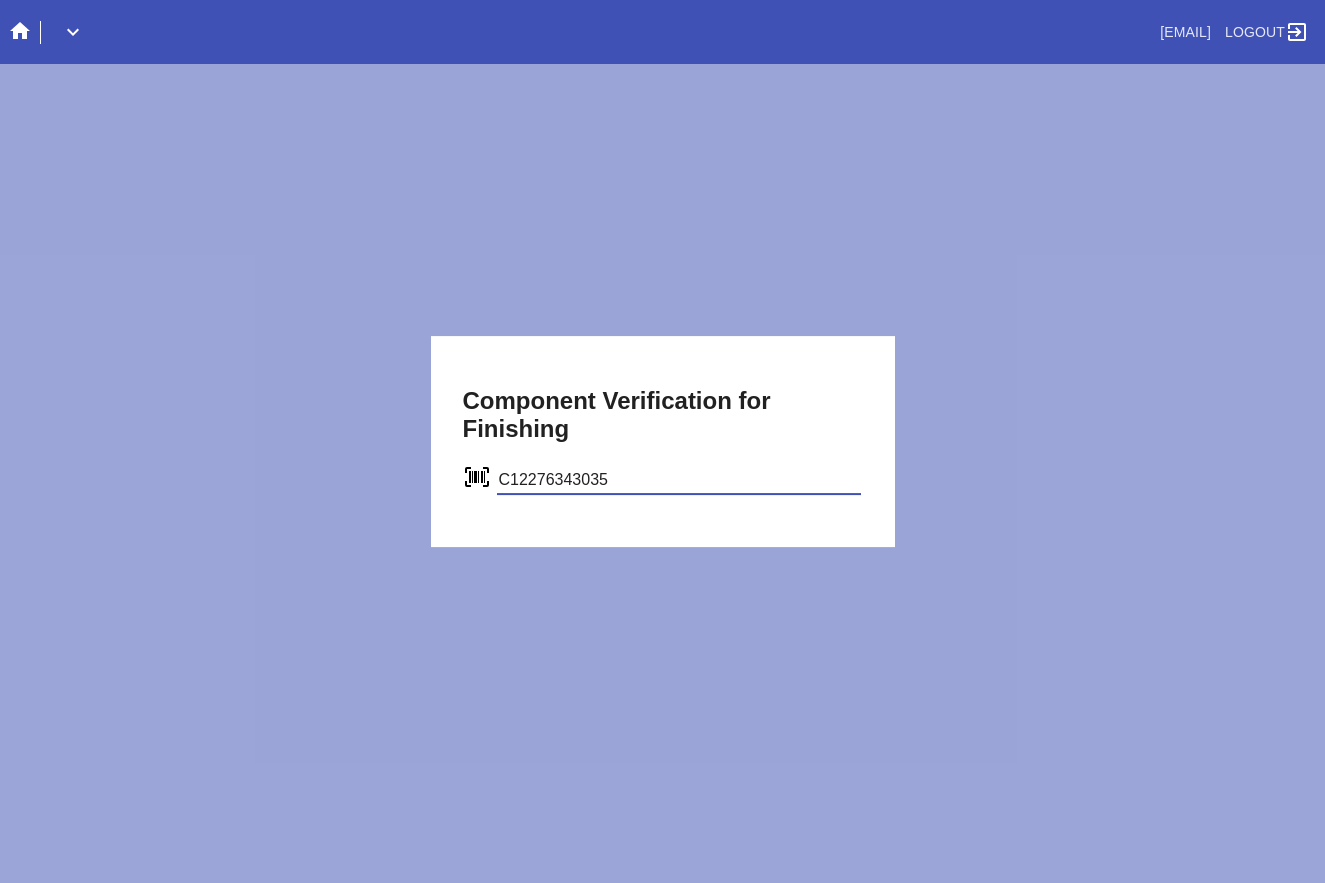 type on "C12276343035" 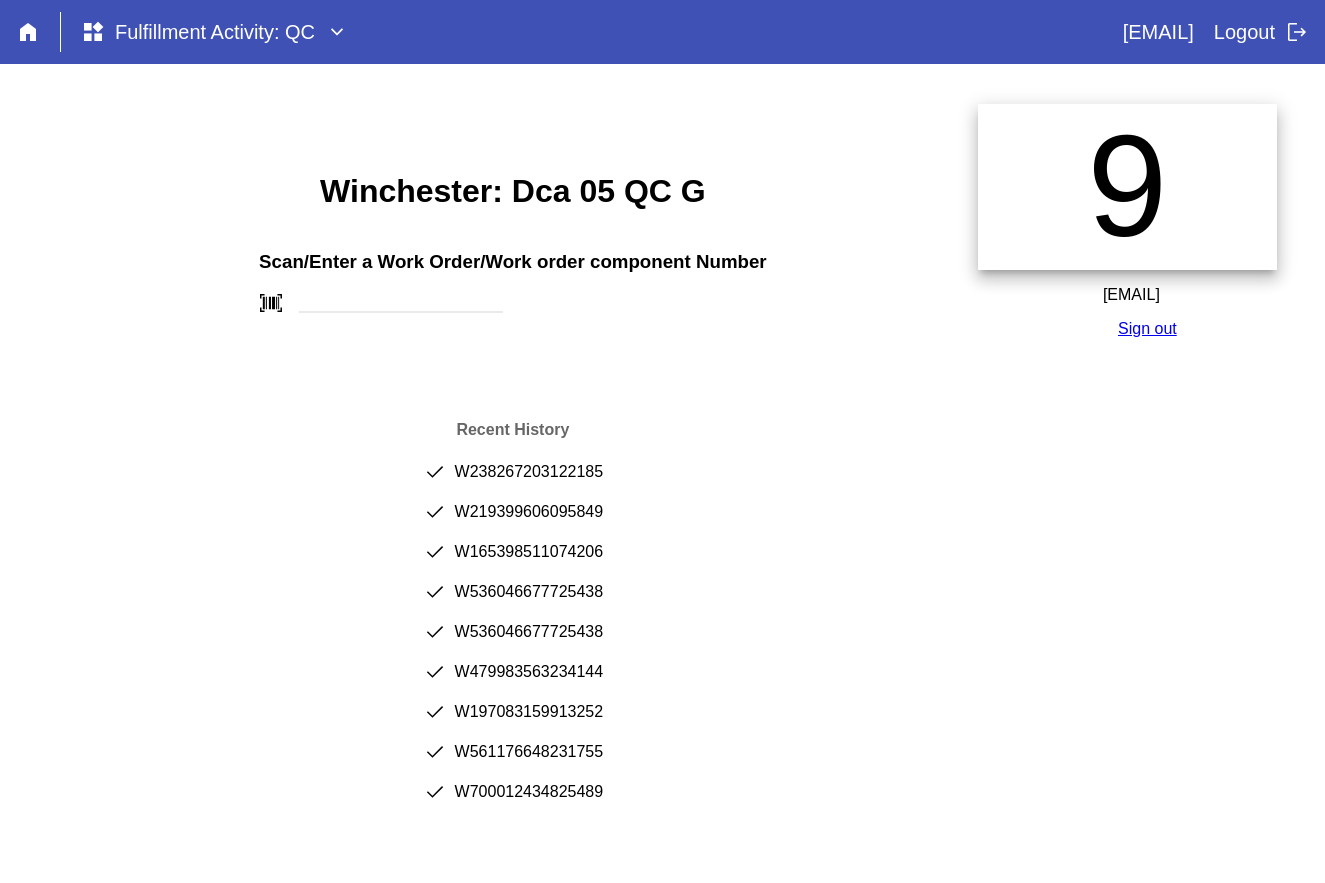 scroll, scrollTop: 0, scrollLeft: 0, axis: both 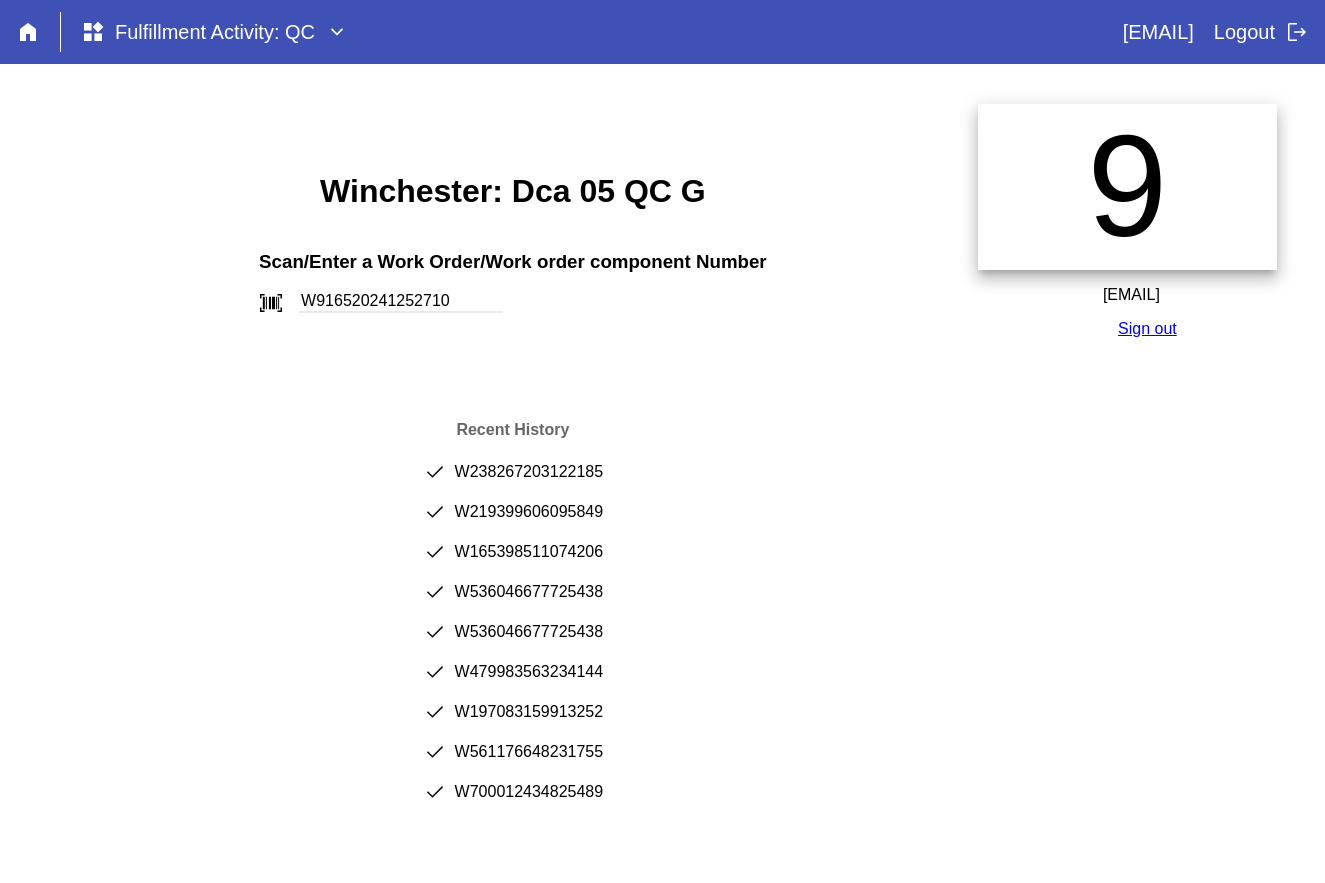 type on "W916520241252710" 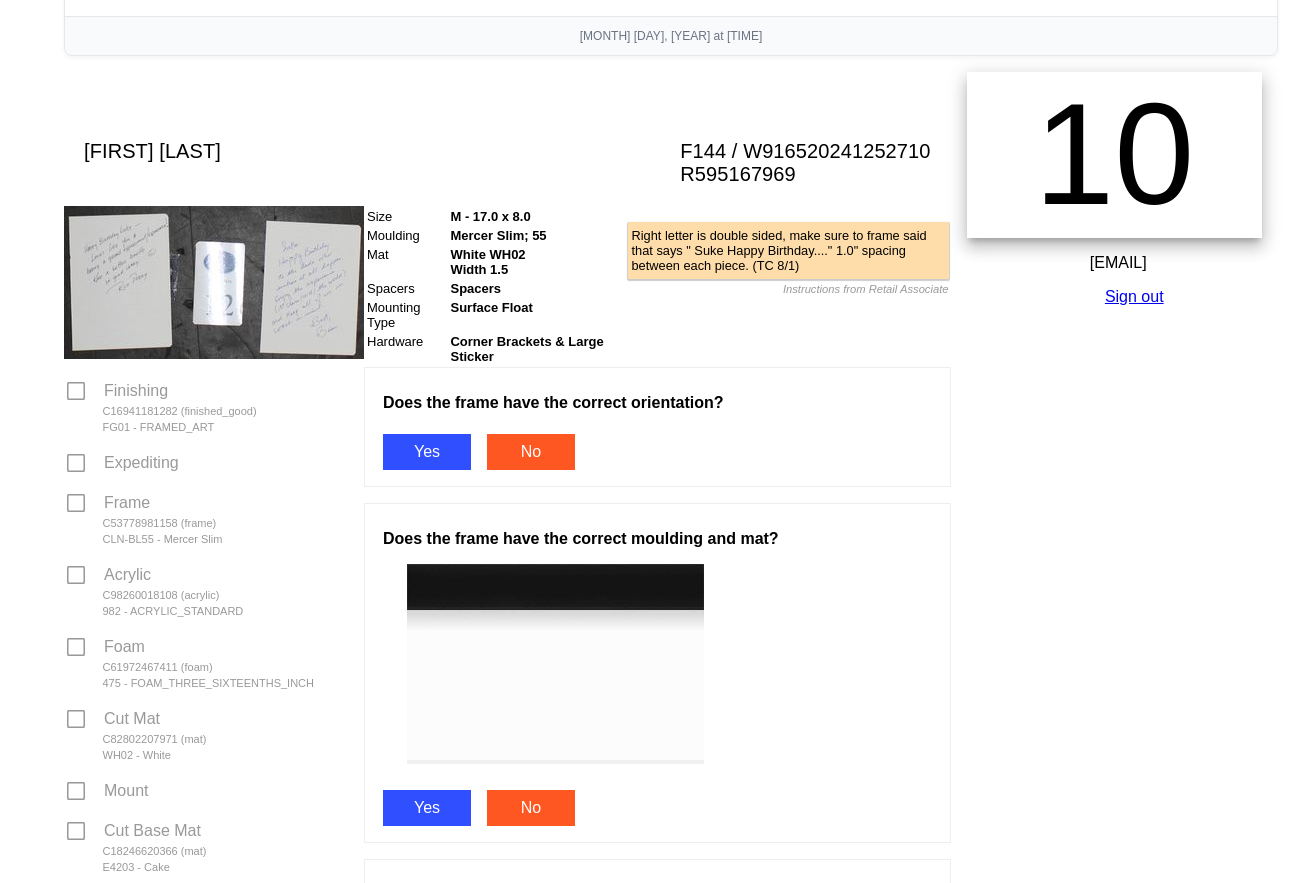 scroll, scrollTop: 200, scrollLeft: 0, axis: vertical 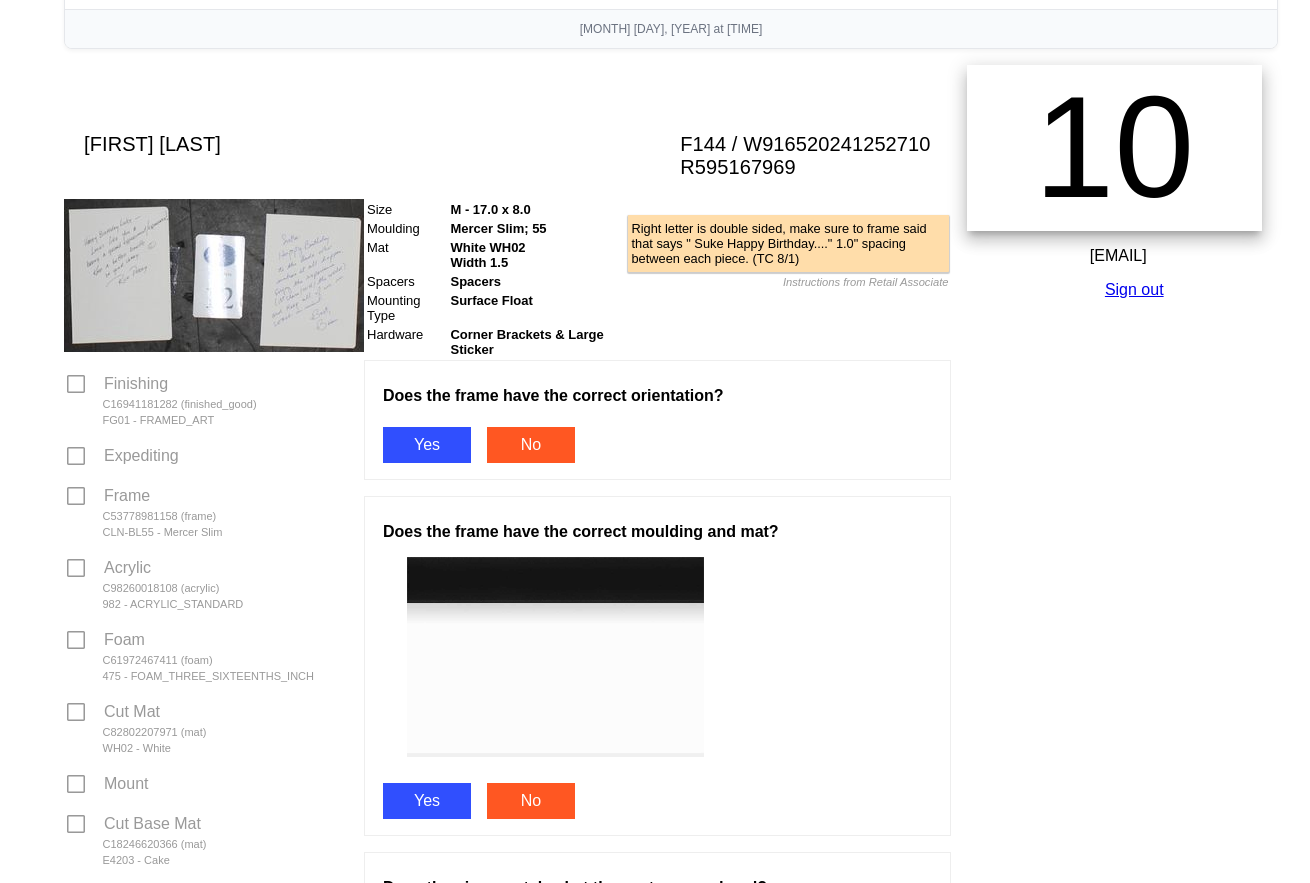 click on "Yes" at bounding box center (427, 445) 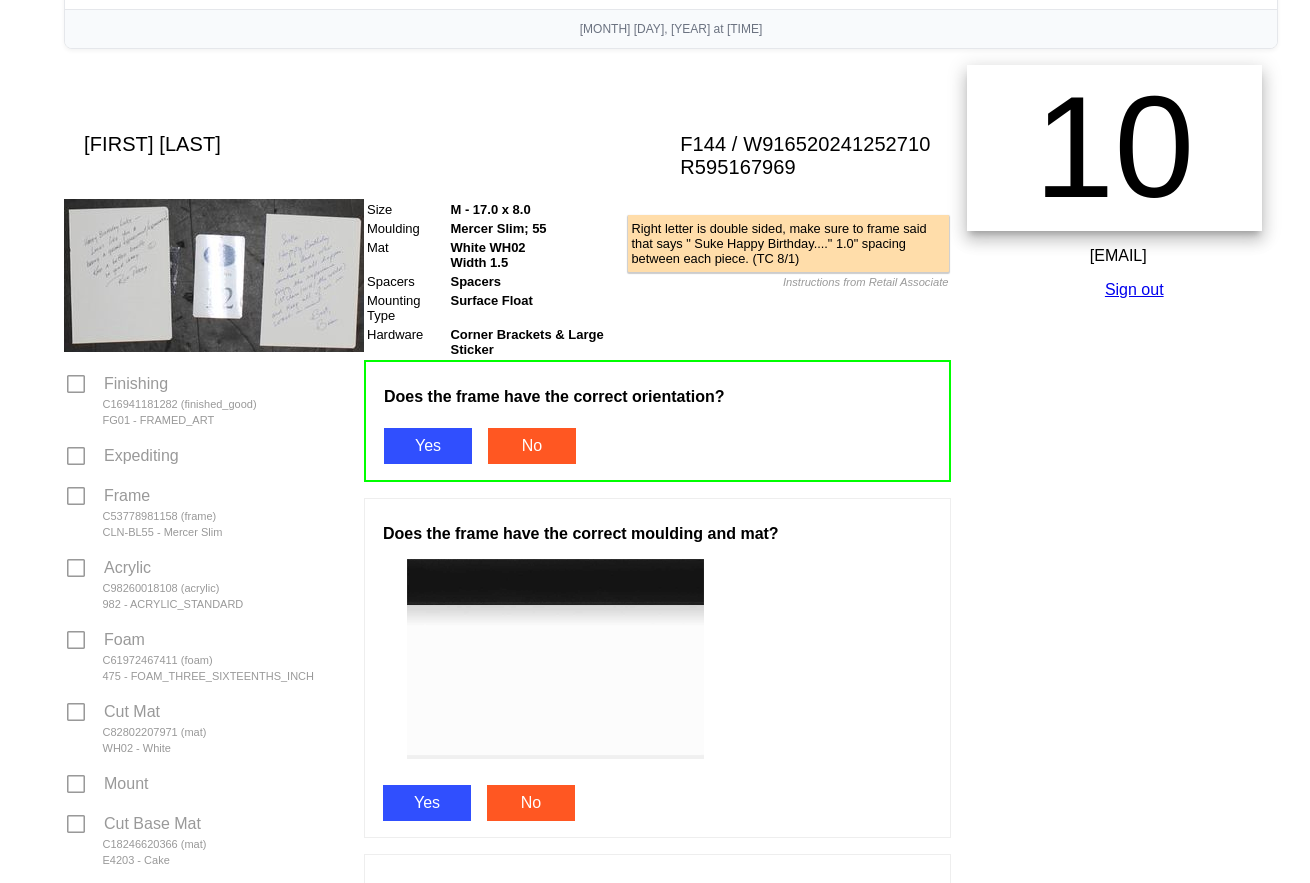 click on "Yes" at bounding box center (427, 803) 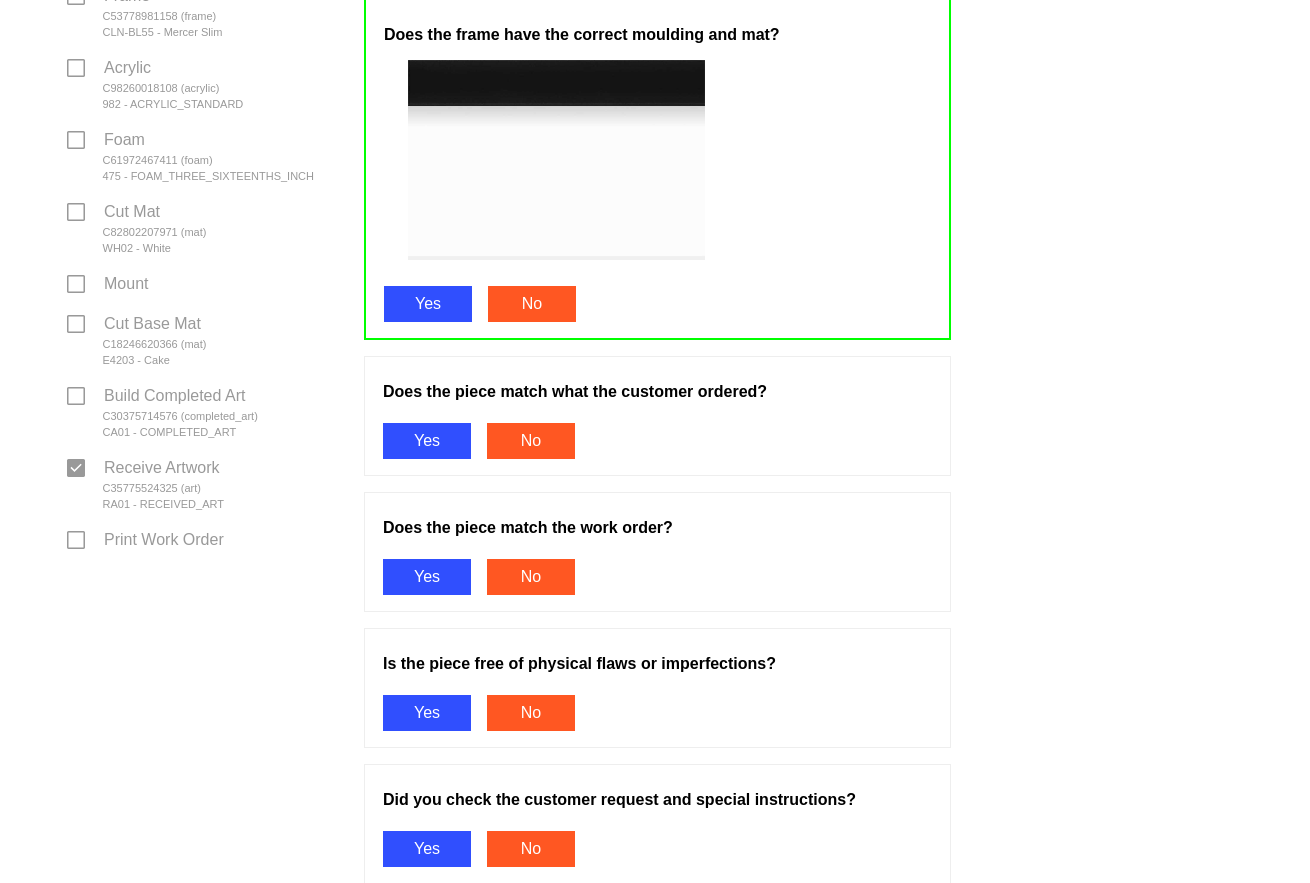 click on "Yes" at bounding box center (427, 441) 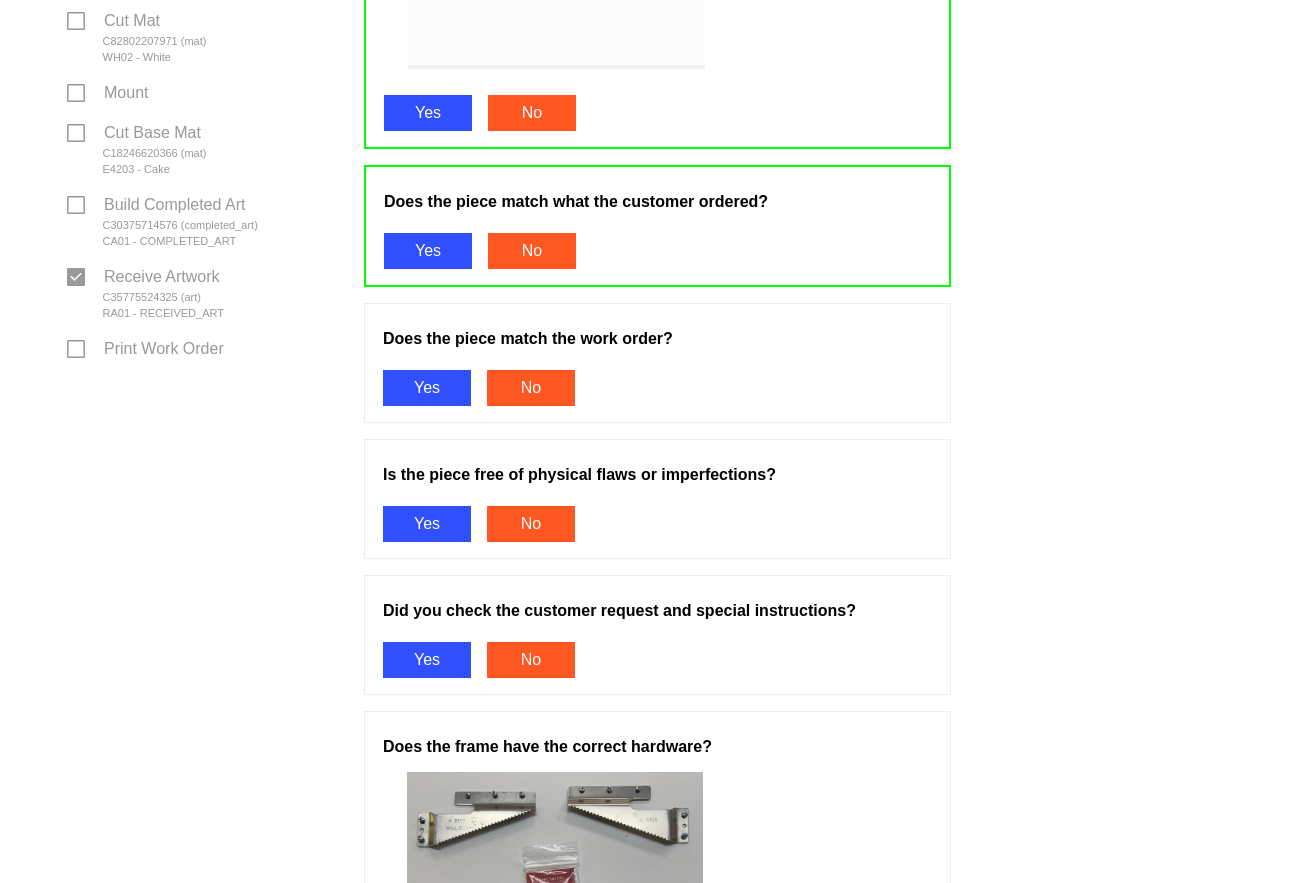 scroll, scrollTop: 900, scrollLeft: 0, axis: vertical 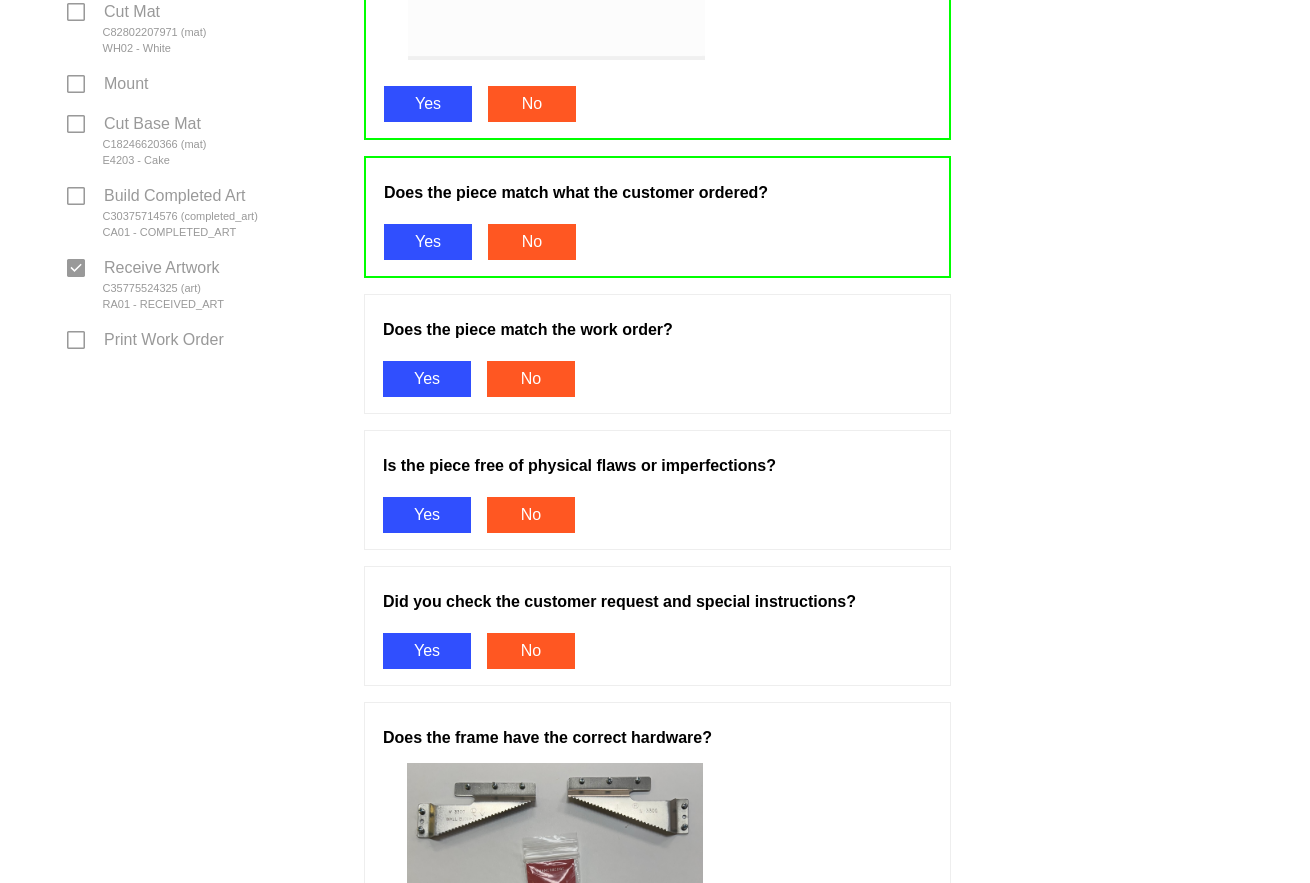 click on "Yes" at bounding box center [427, 379] 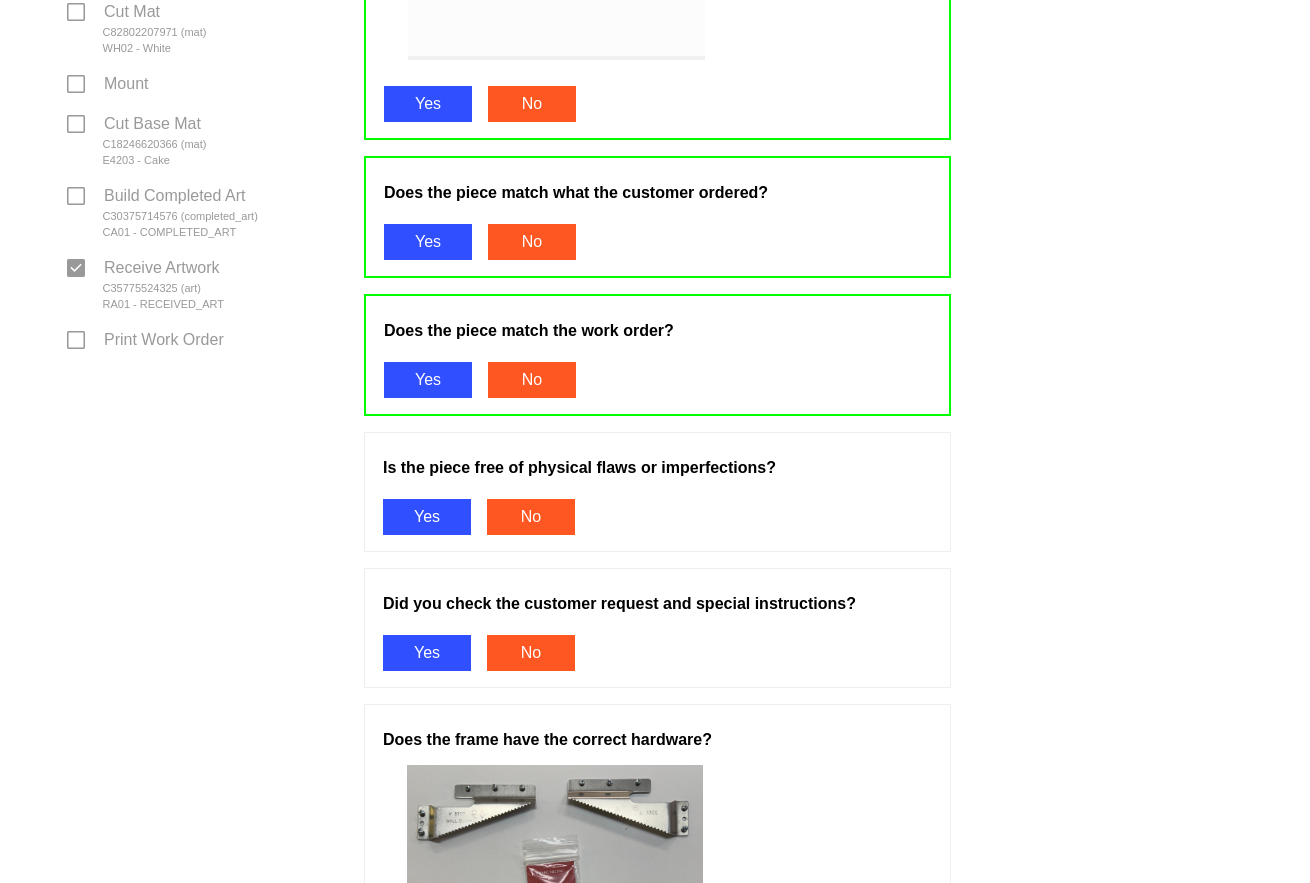 click on "No" at bounding box center [531, 517] 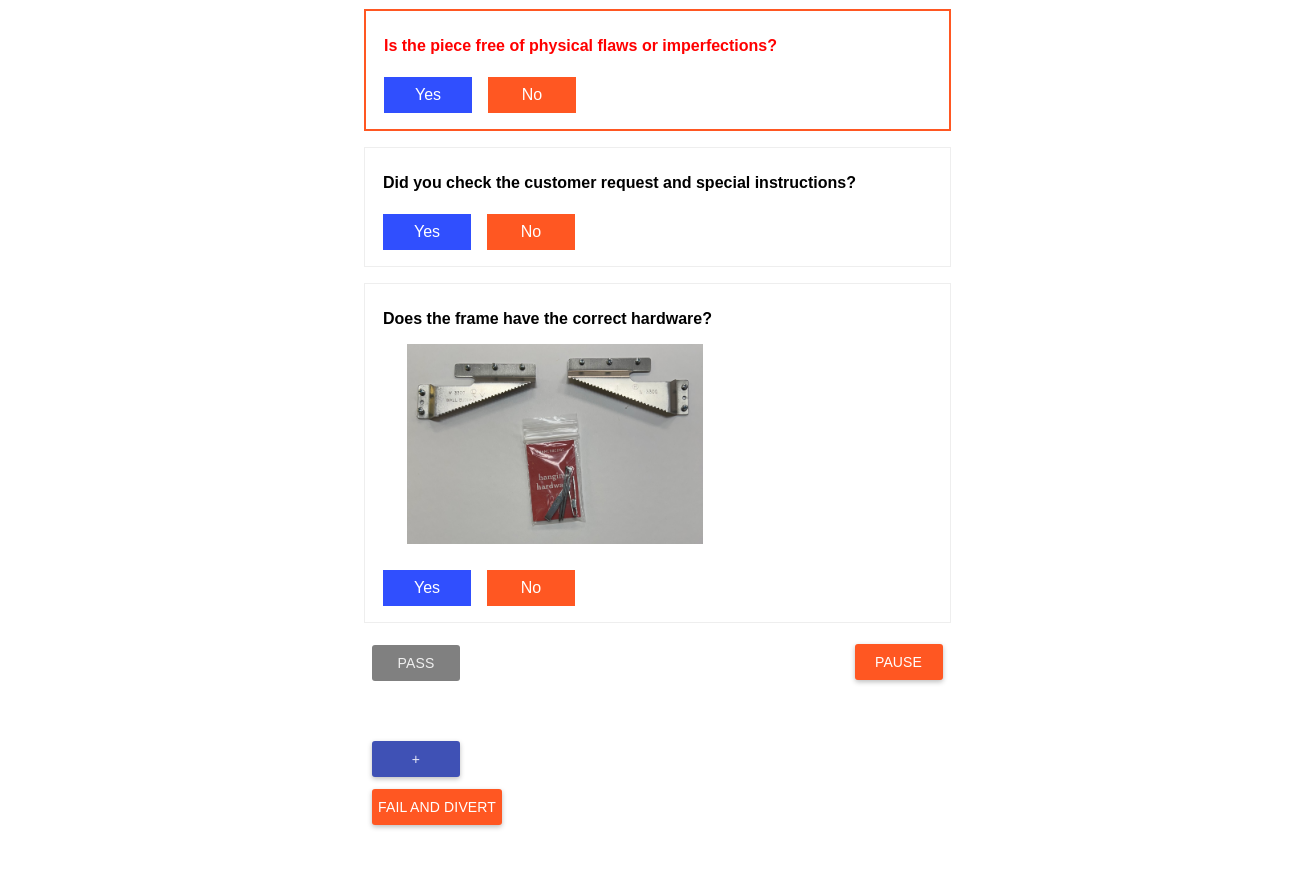 scroll, scrollTop: 1327, scrollLeft: 0, axis: vertical 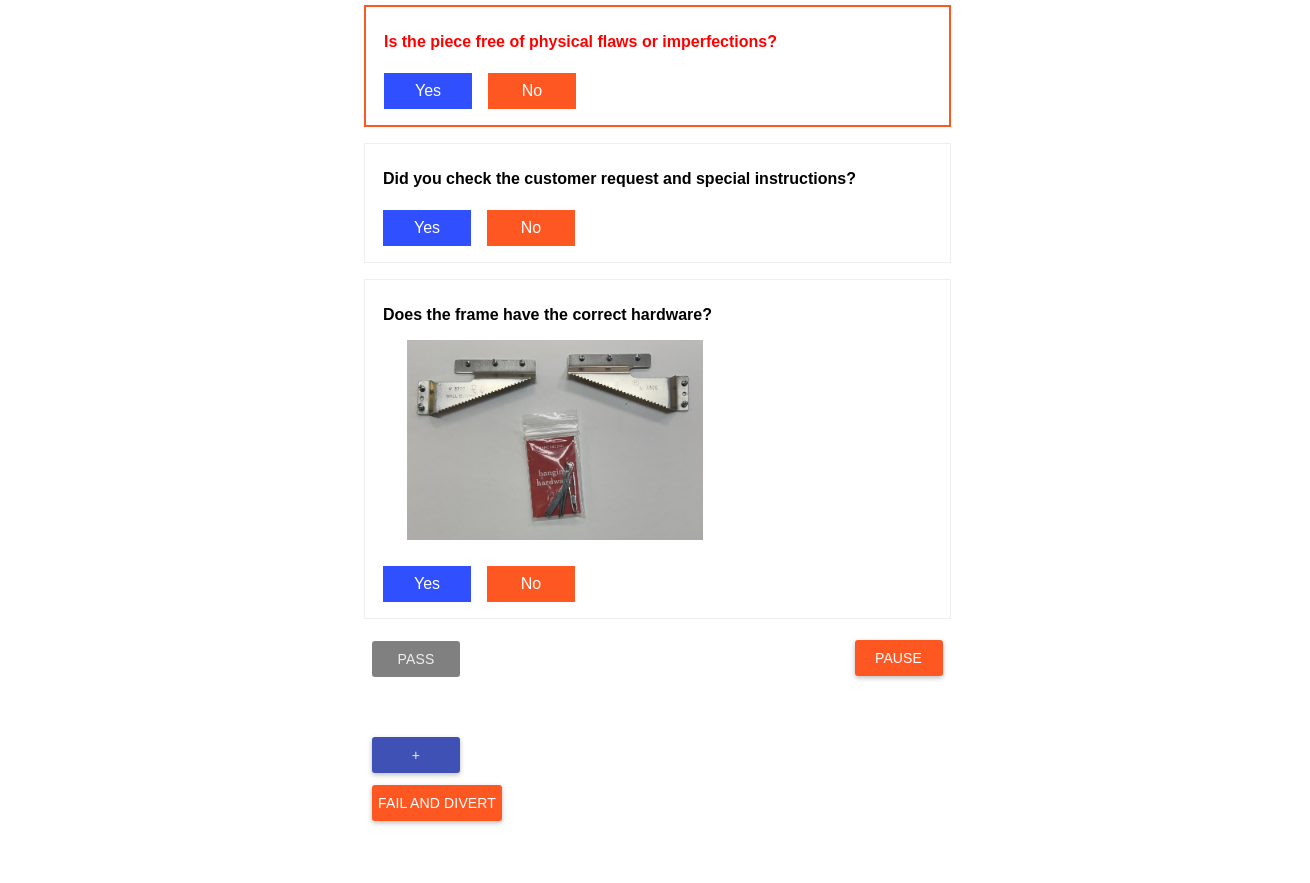 click on "Pause" at bounding box center [899, 658] 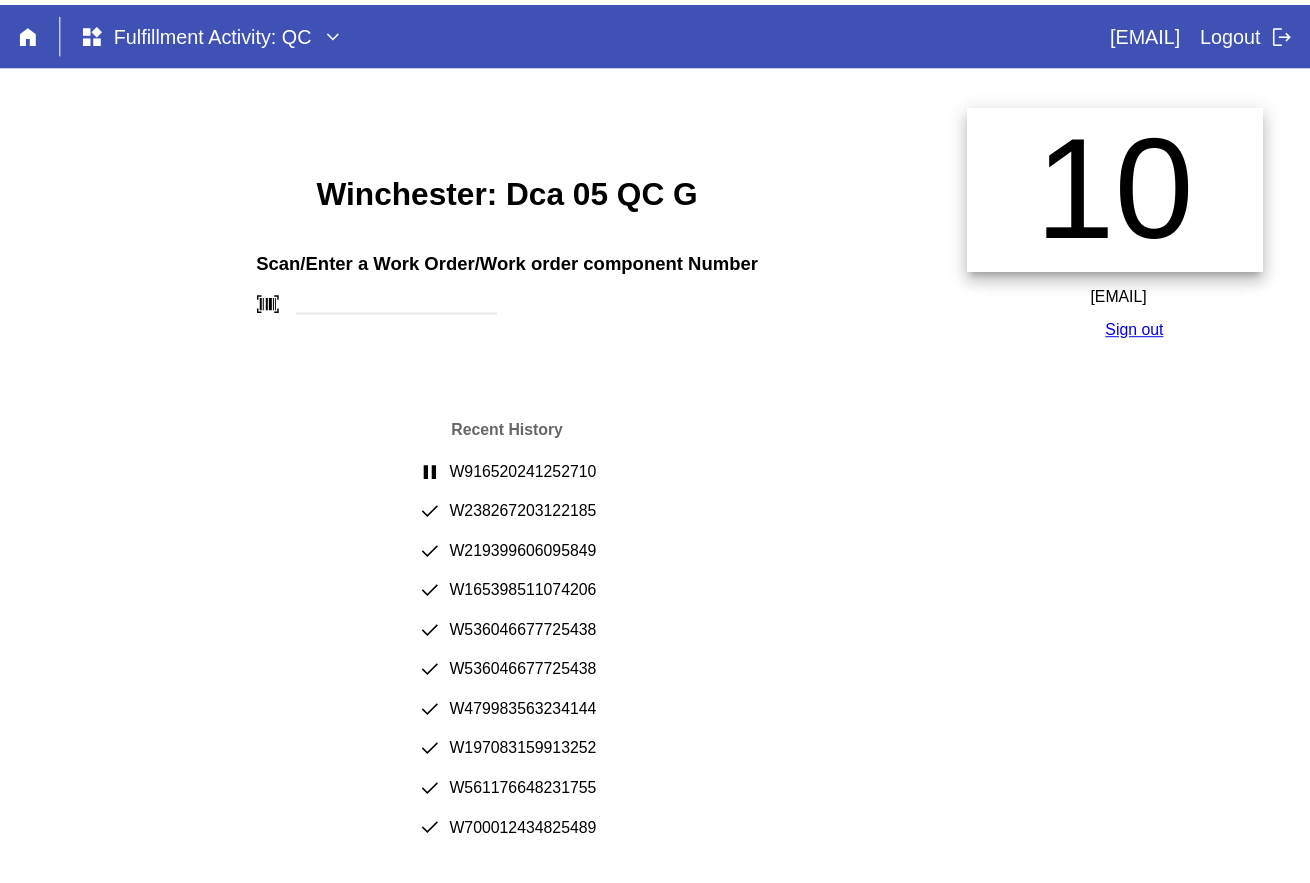 scroll, scrollTop: 0, scrollLeft: 0, axis: both 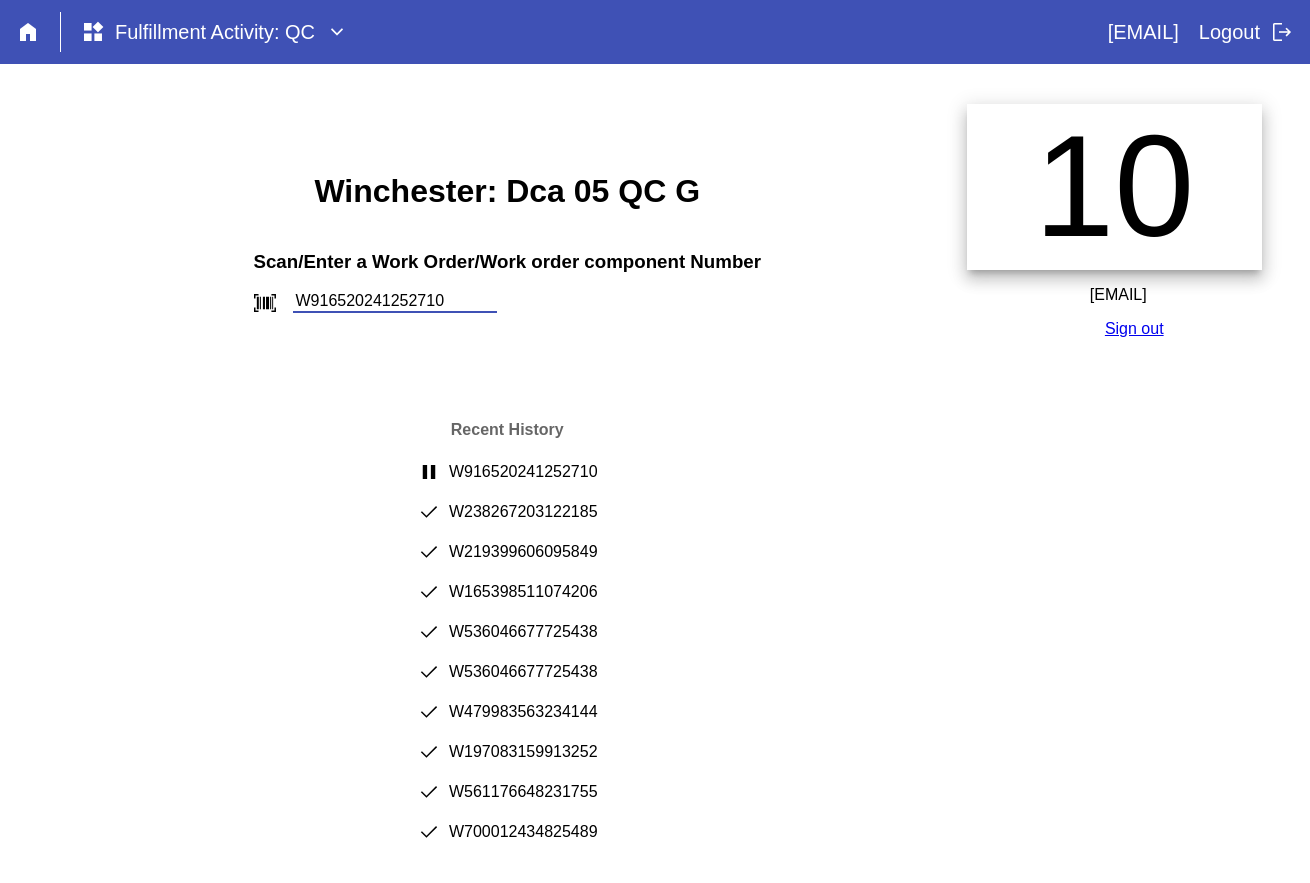 type on "W916520241252710" 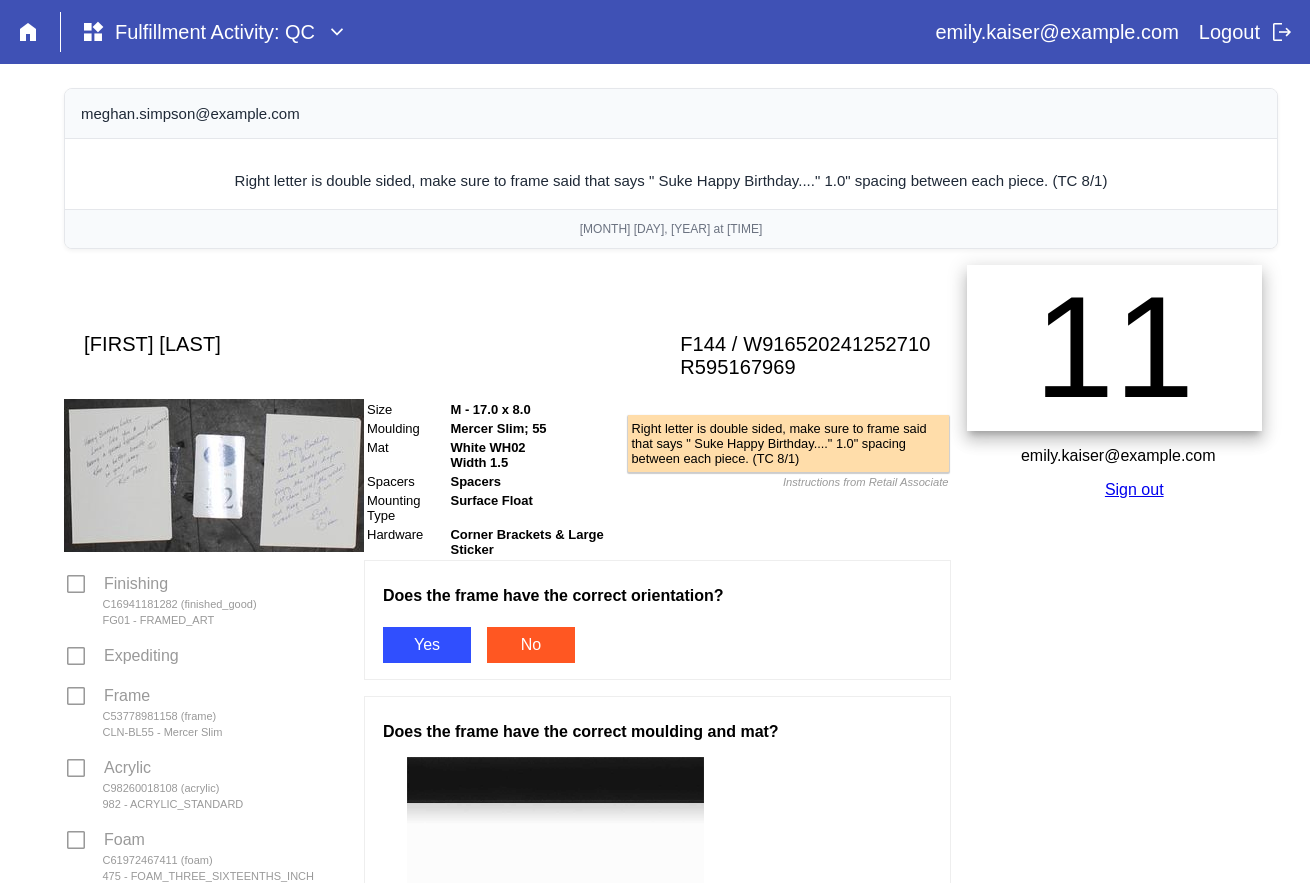scroll, scrollTop: 0, scrollLeft: 0, axis: both 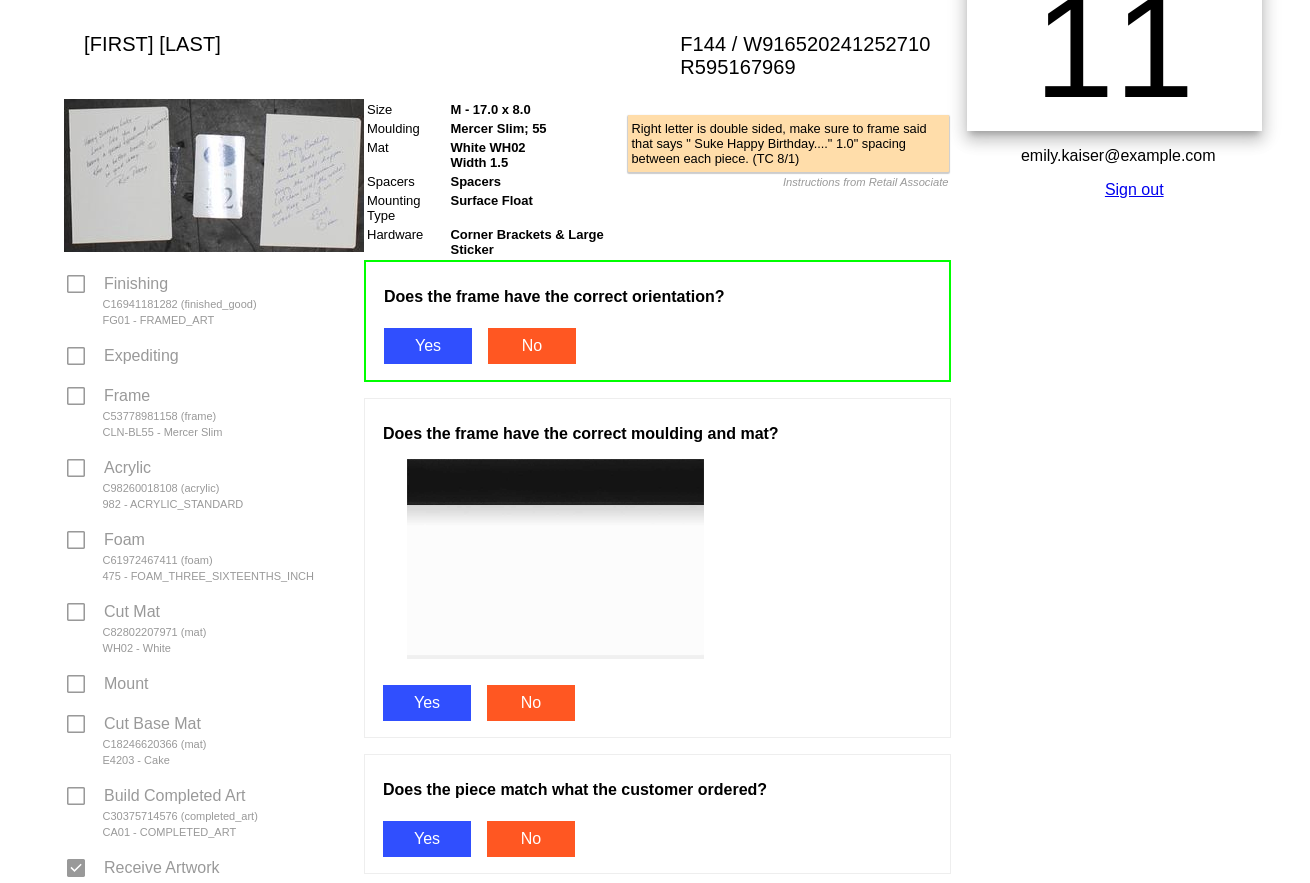 click on "Does the frame have the correct moulding and mat? Yes No" at bounding box center [657, 568] 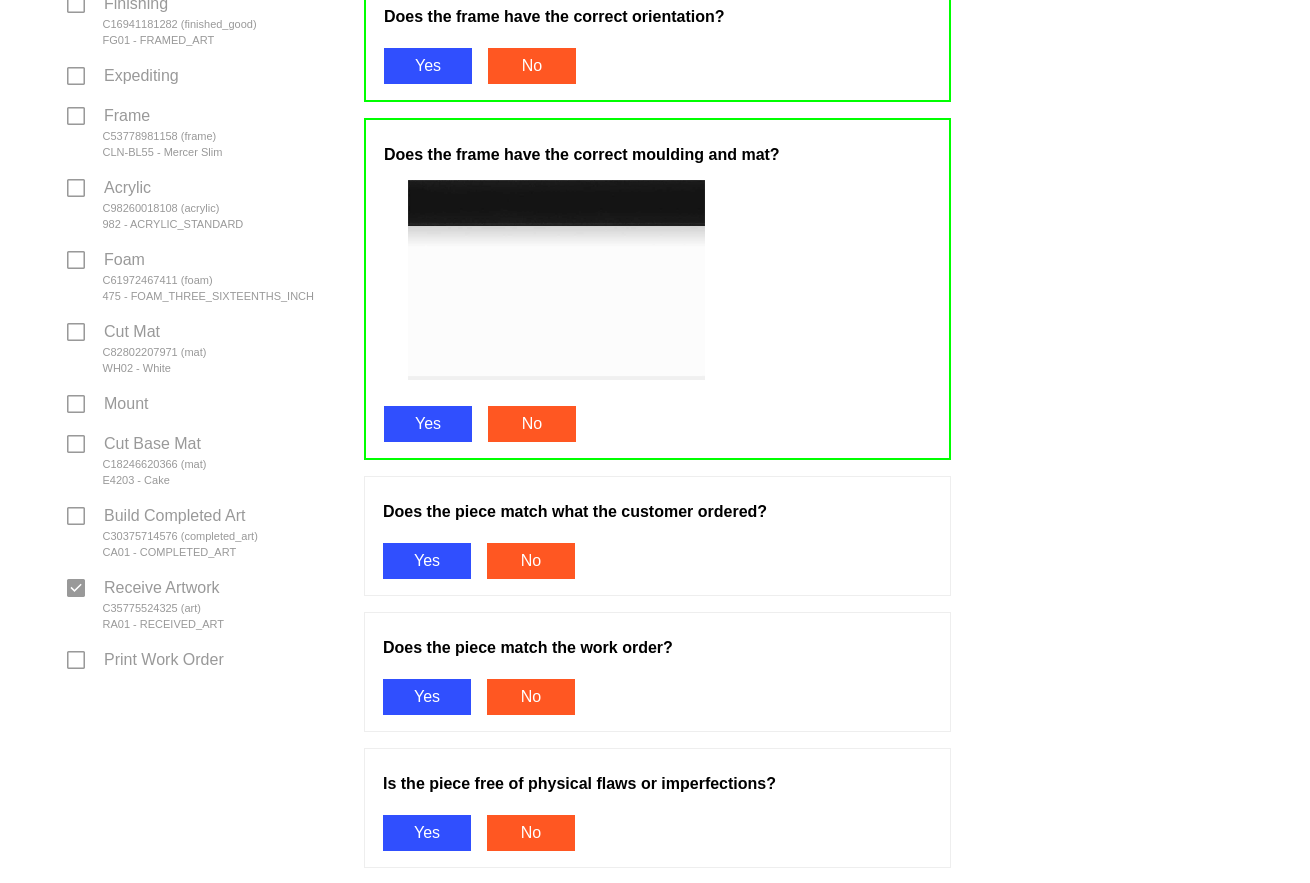 scroll, scrollTop: 600, scrollLeft: 0, axis: vertical 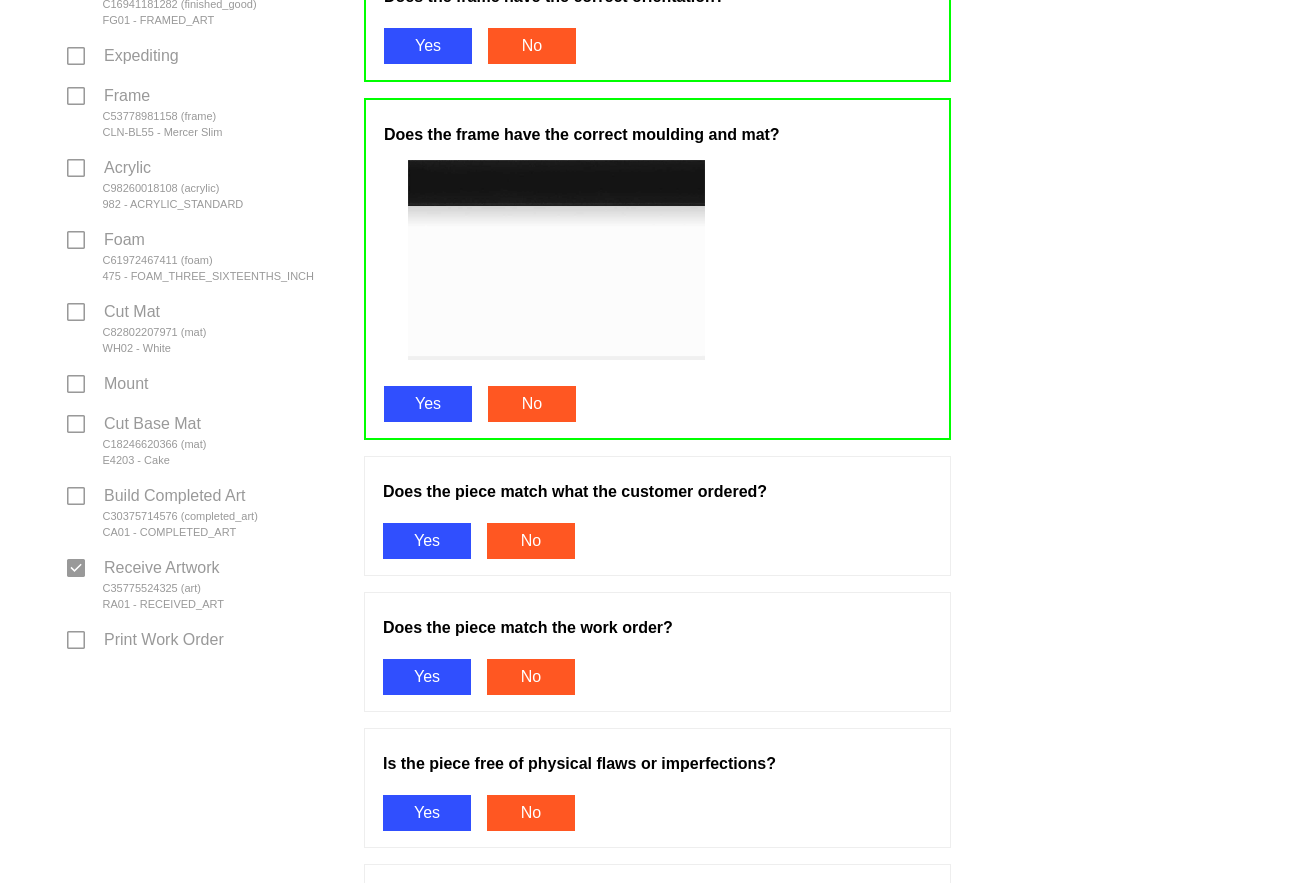 click on "Yes" at bounding box center [427, 541] 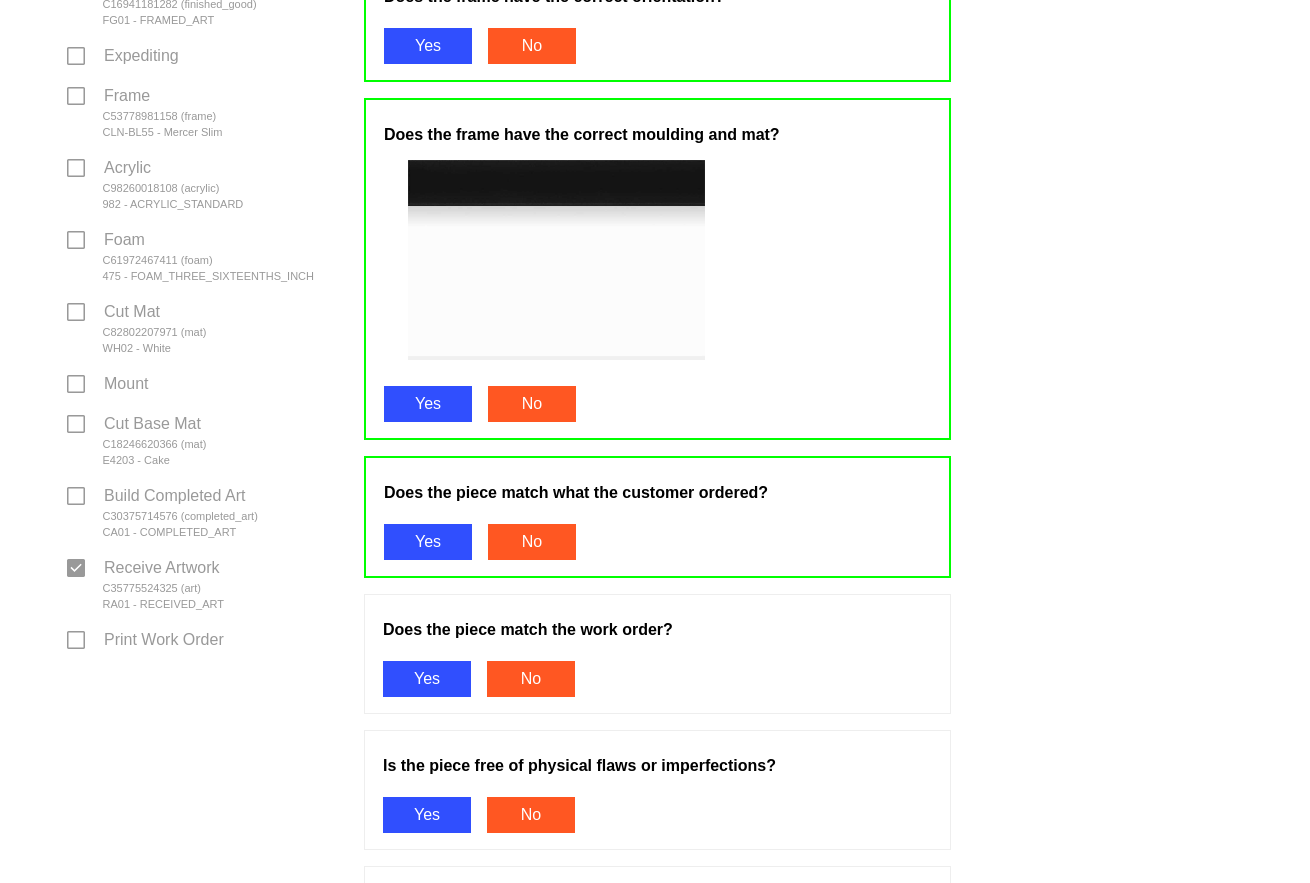 click on "Yes" at bounding box center [427, 679] 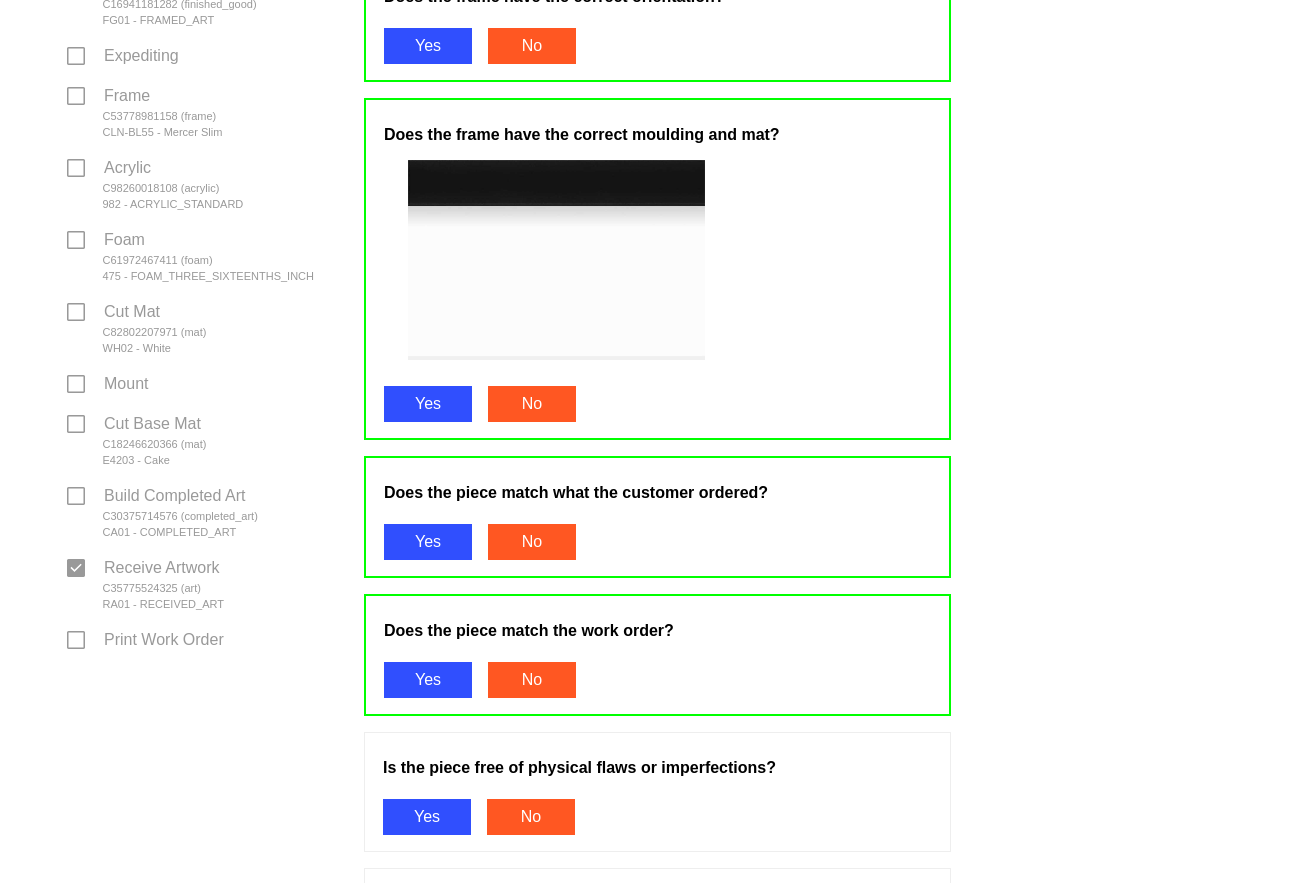 scroll, scrollTop: 900, scrollLeft: 0, axis: vertical 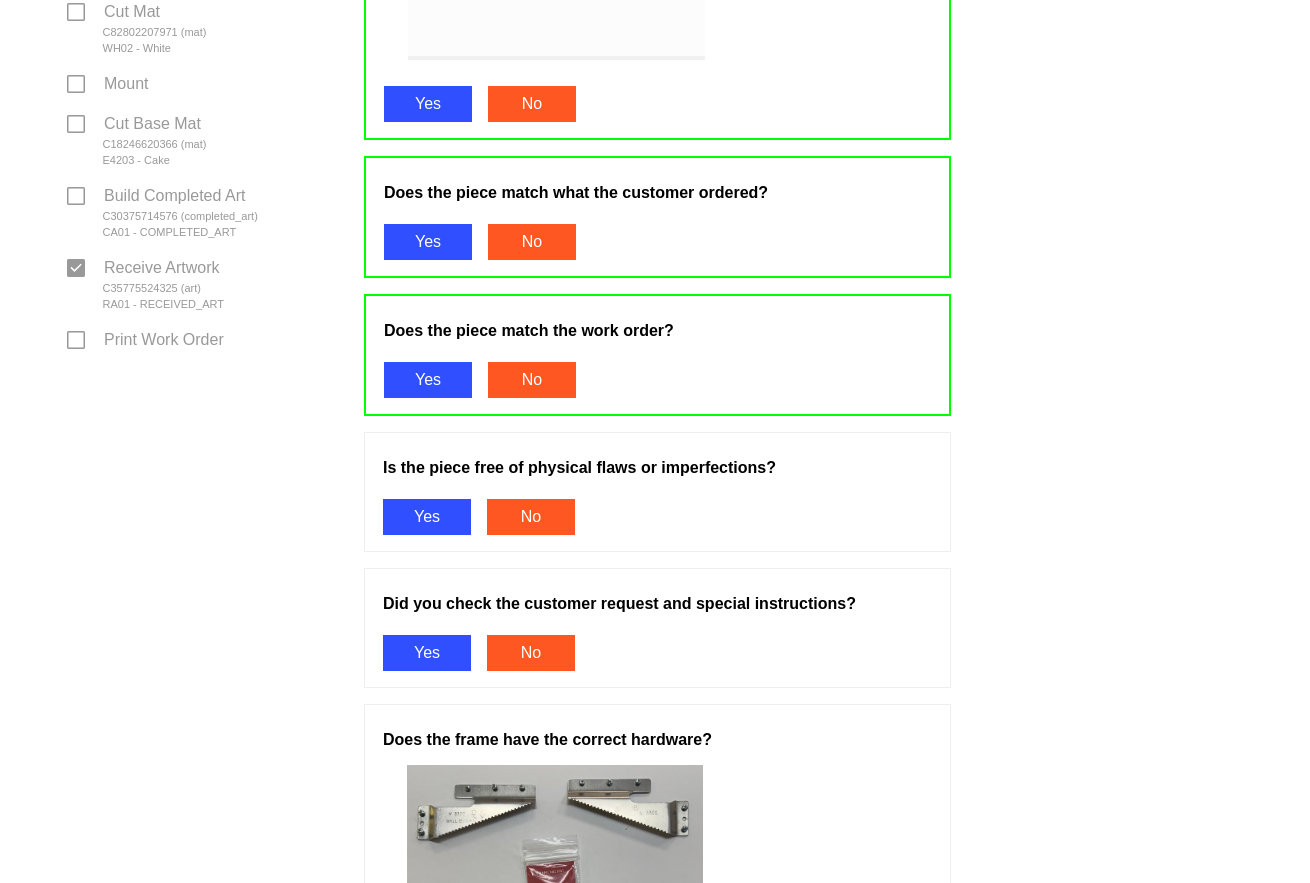 click on "Yes" at bounding box center [427, 517] 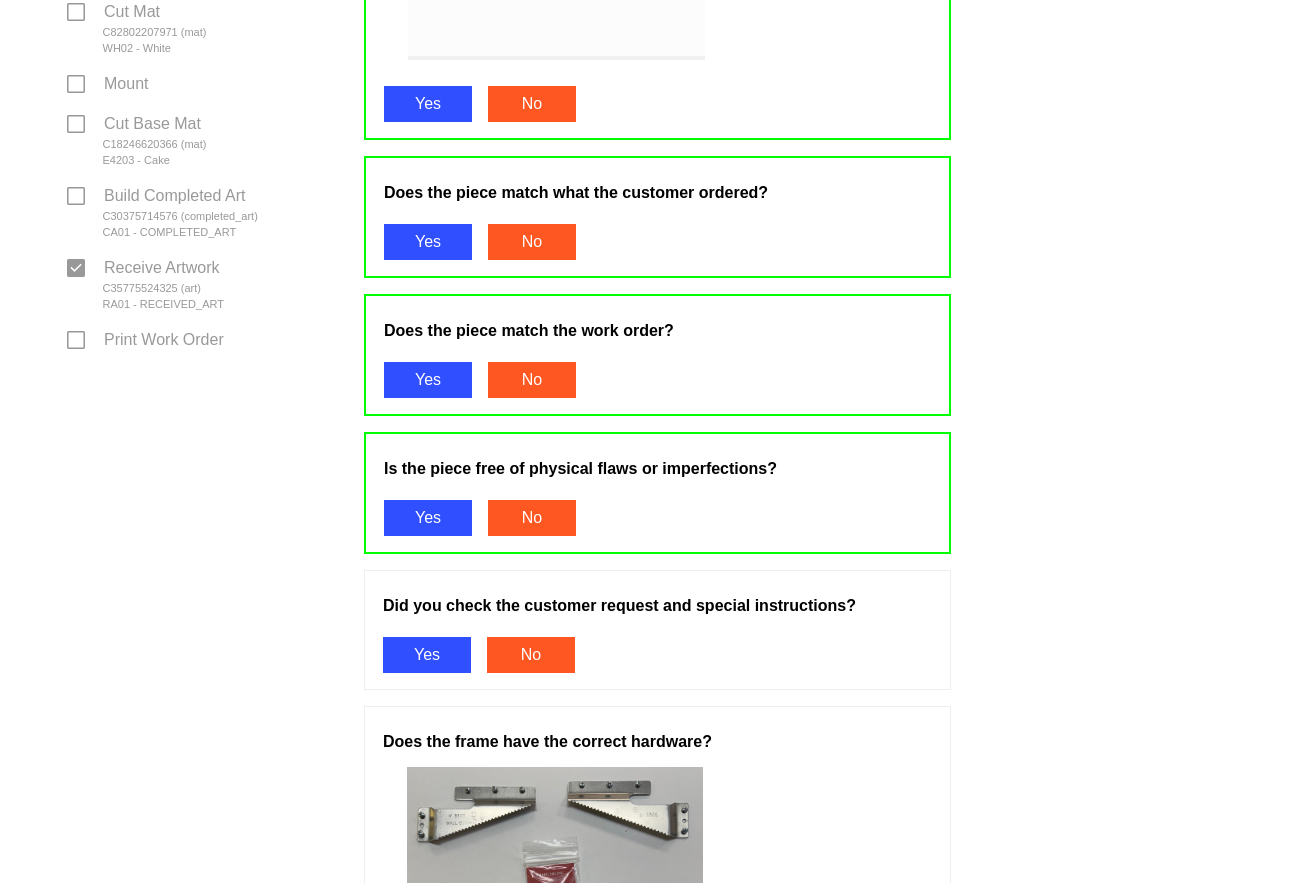 click on "No" at bounding box center (532, 518) 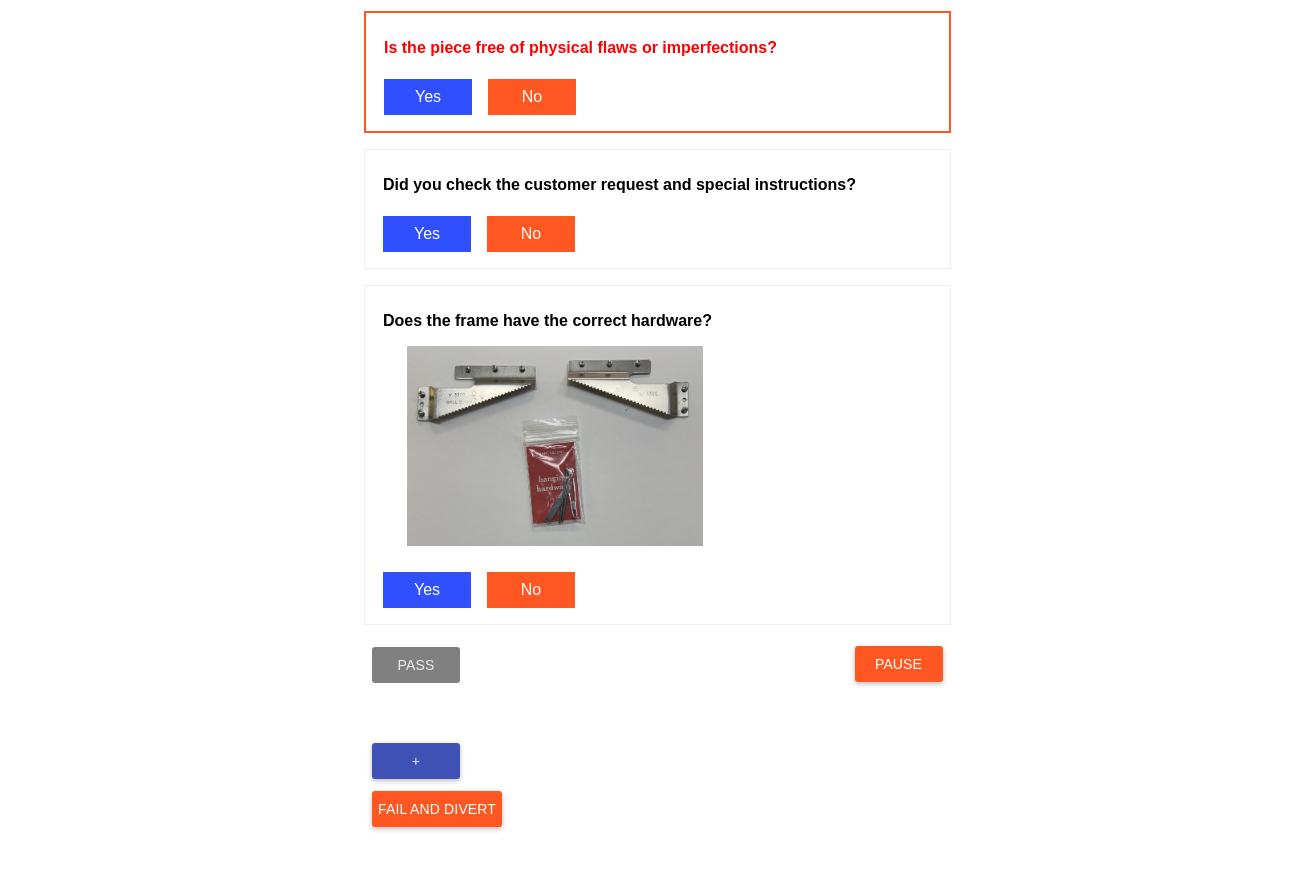 scroll, scrollTop: 1327, scrollLeft: 0, axis: vertical 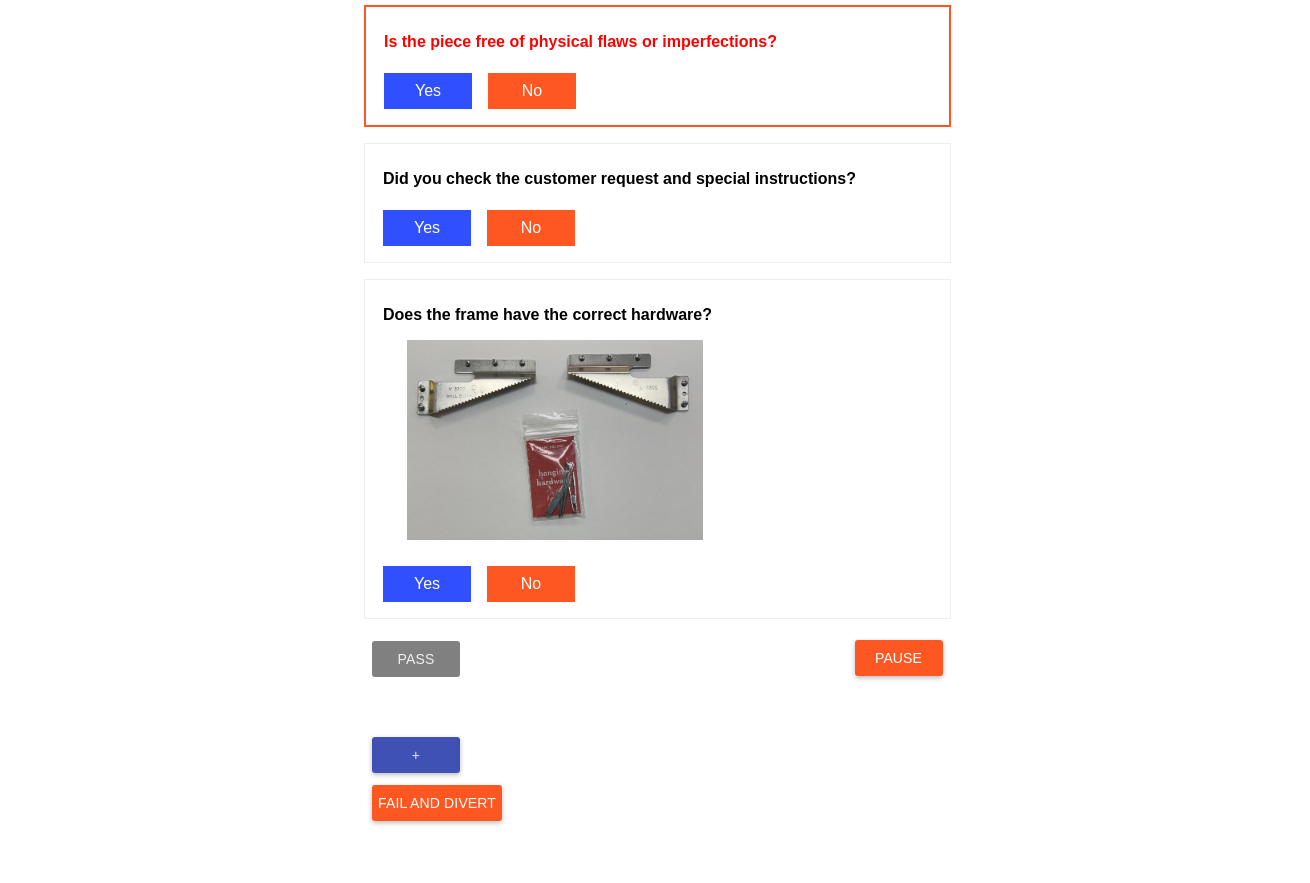 click on "+" at bounding box center (416, 755) 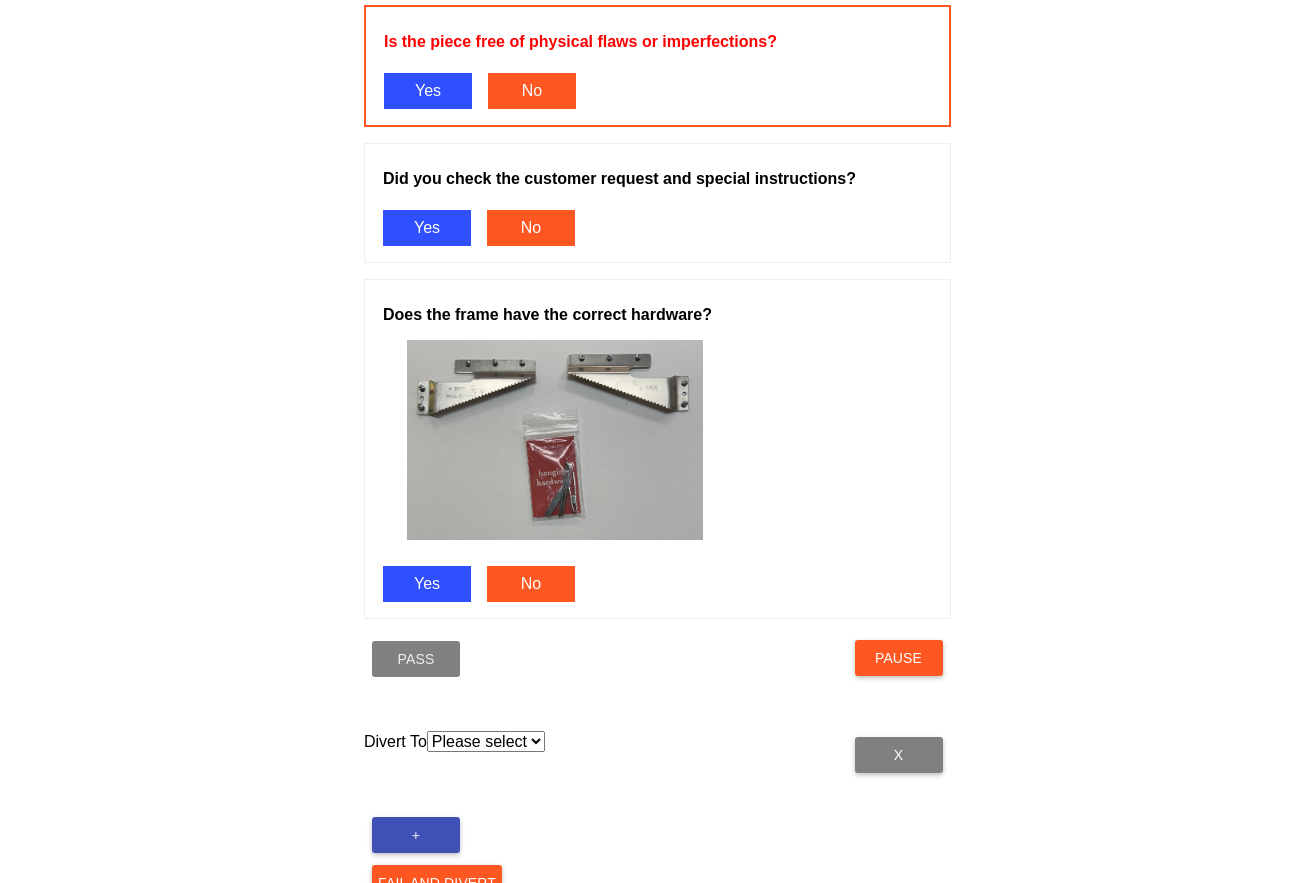 scroll, scrollTop: 1407, scrollLeft: 0, axis: vertical 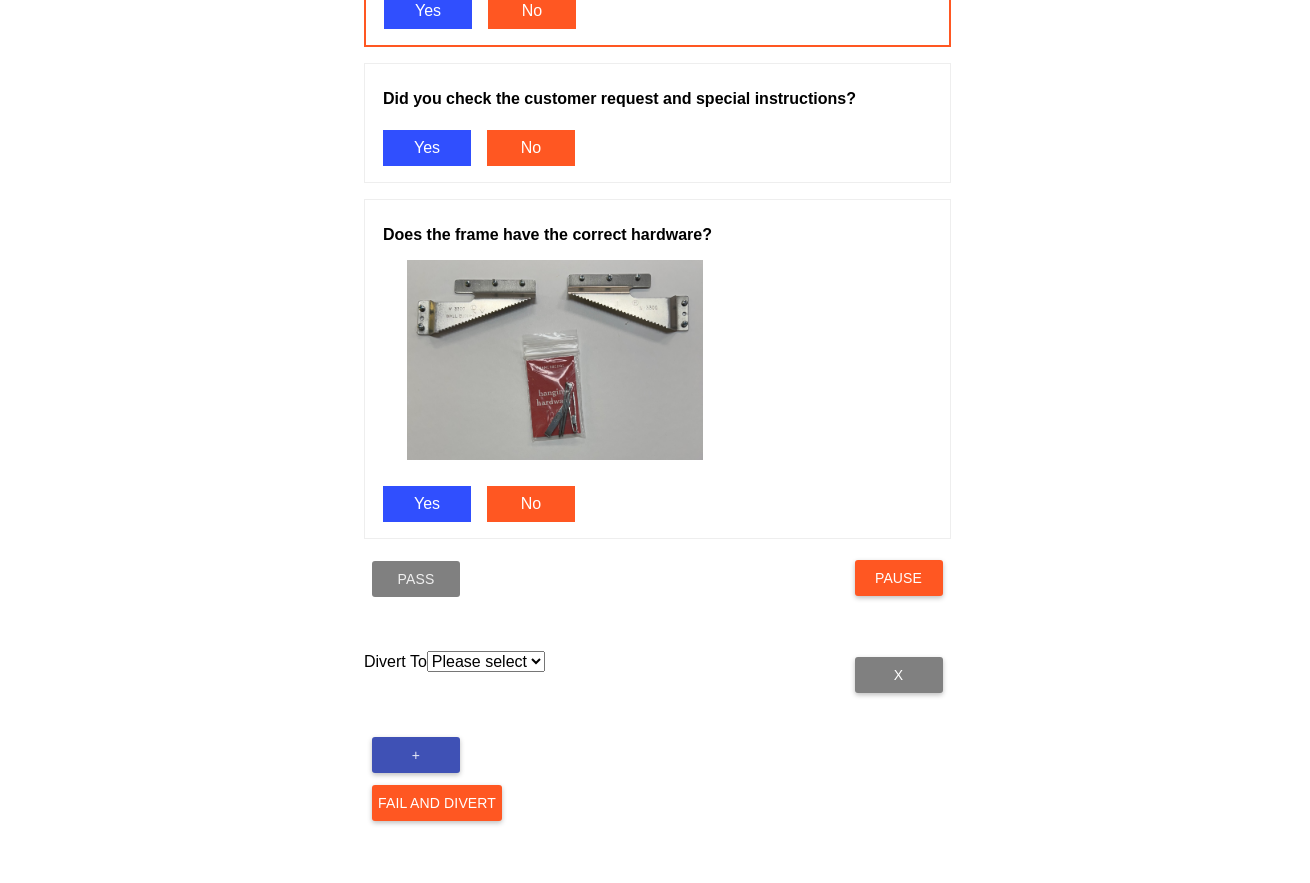 click on "Please select
Acrylic
Art Care
Foam
Hold
Mats
Saws
Receiving
Print Room
Mounting
Hardware
Assembly" at bounding box center (486, 661) 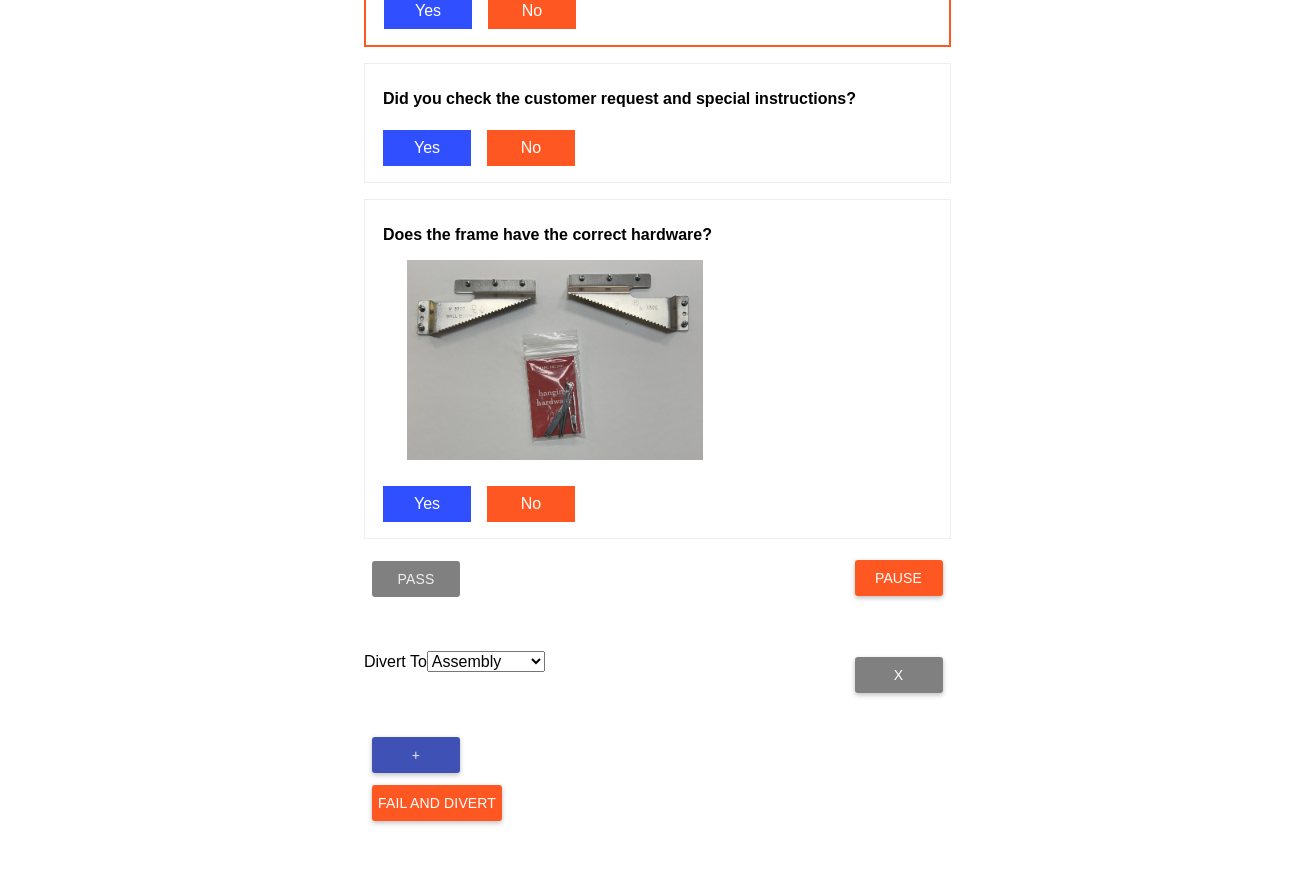 click on "Please select
Acrylic
Art Care
Foam
Hold
Mats
Saws
Receiving
Print Room
Mounting
Hardware
Assembly" at bounding box center [486, 661] 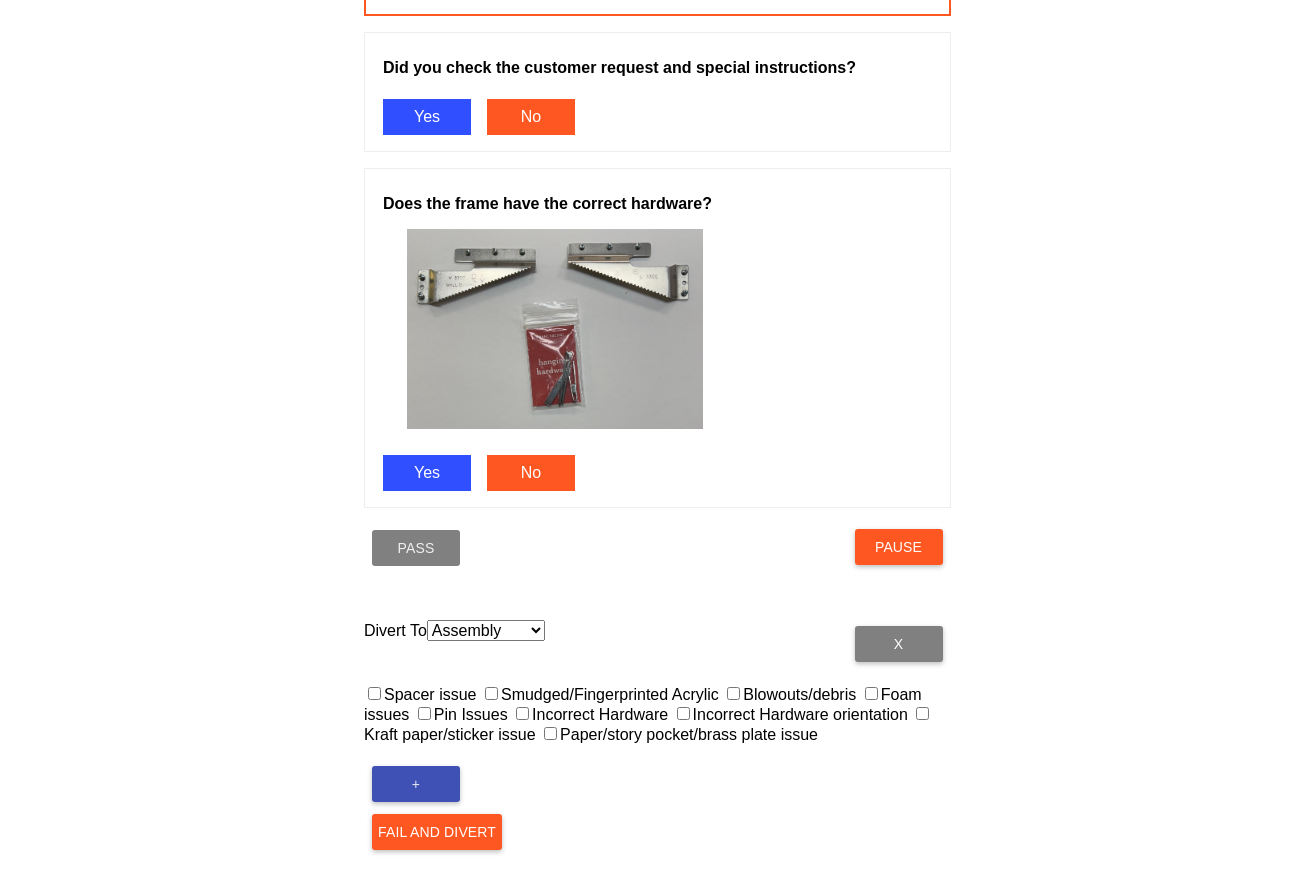 scroll, scrollTop: 1467, scrollLeft: 0, axis: vertical 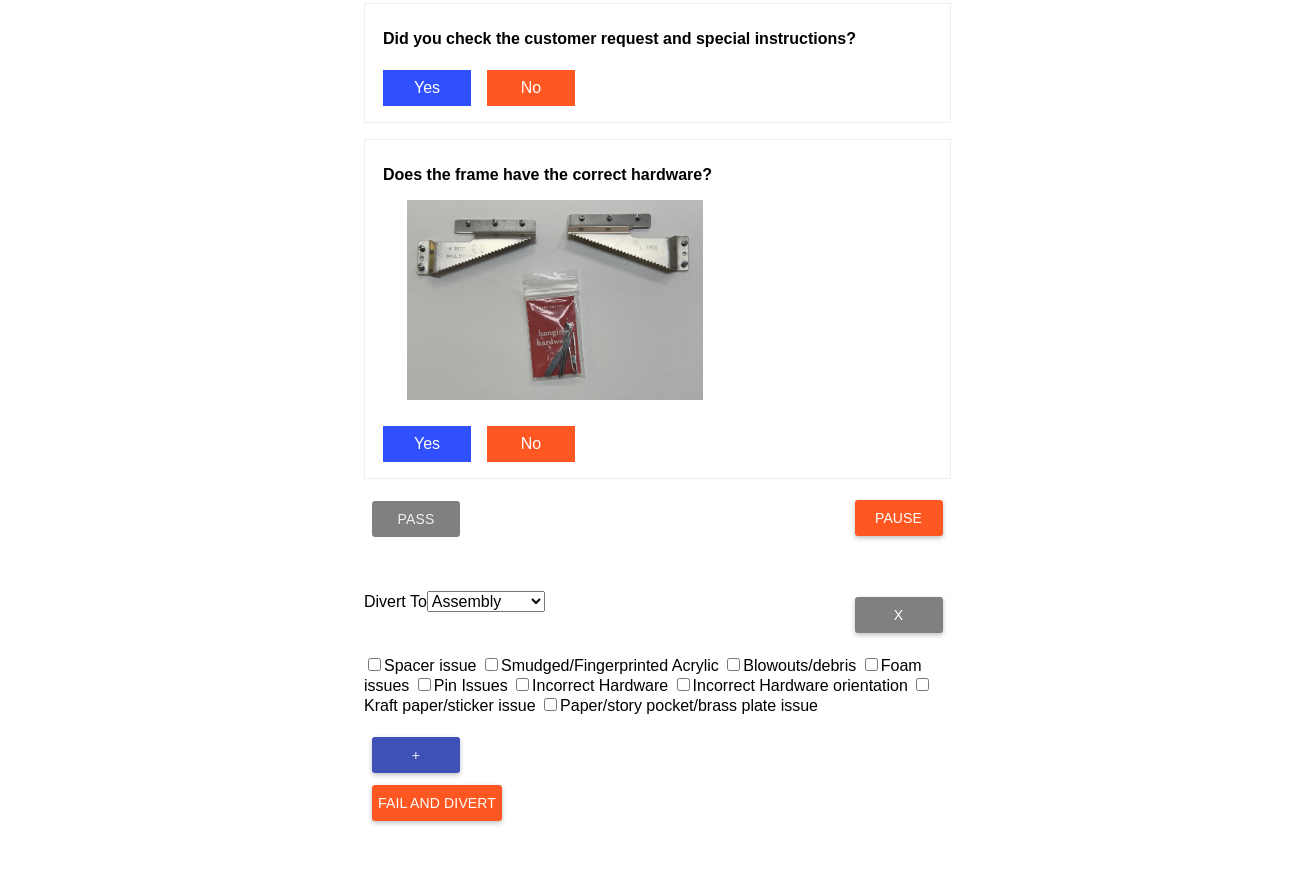 click on "Blowouts/debris" at bounding box center (789, 665) 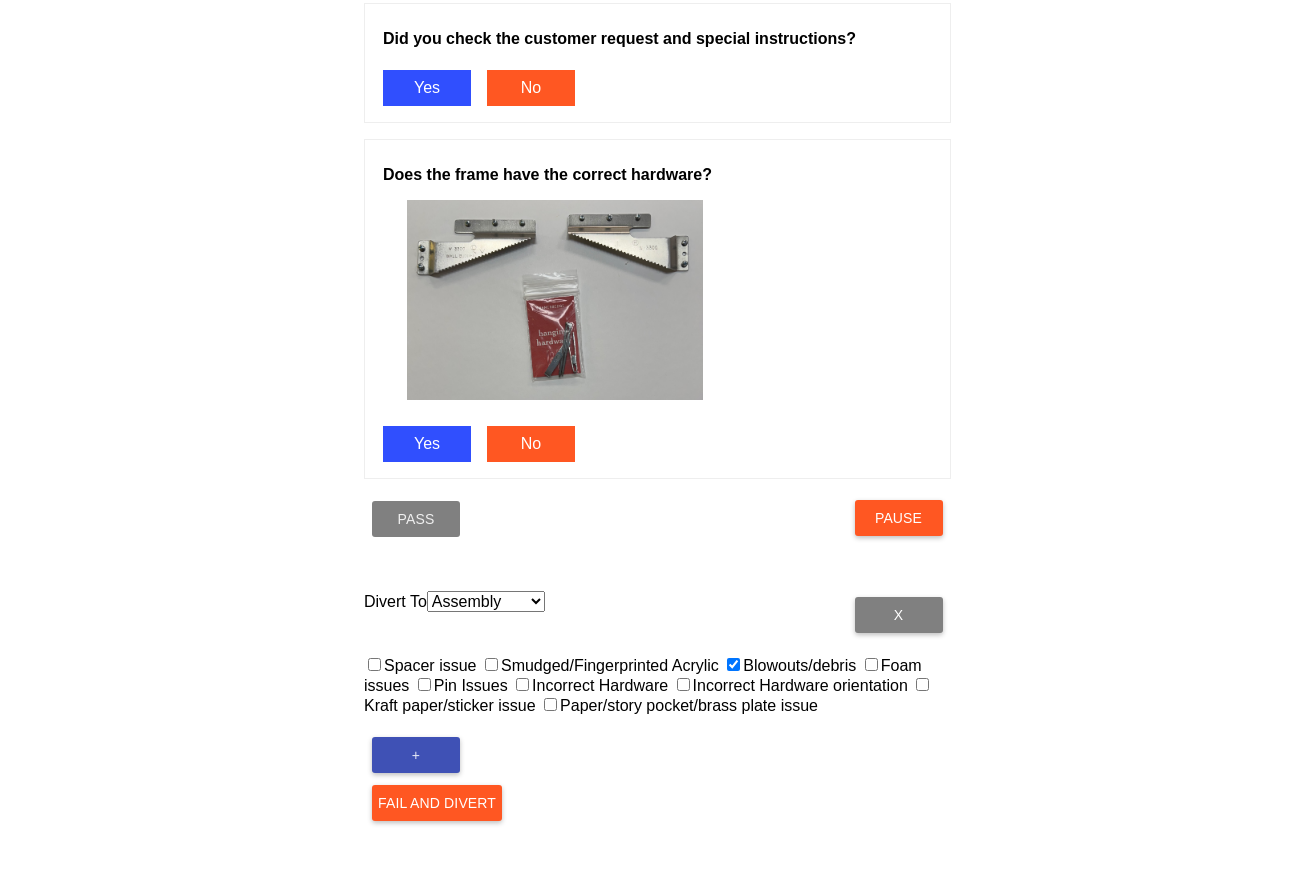 click on "Smudged/Fingerprinted Acrylic" at bounding box center (600, 665) 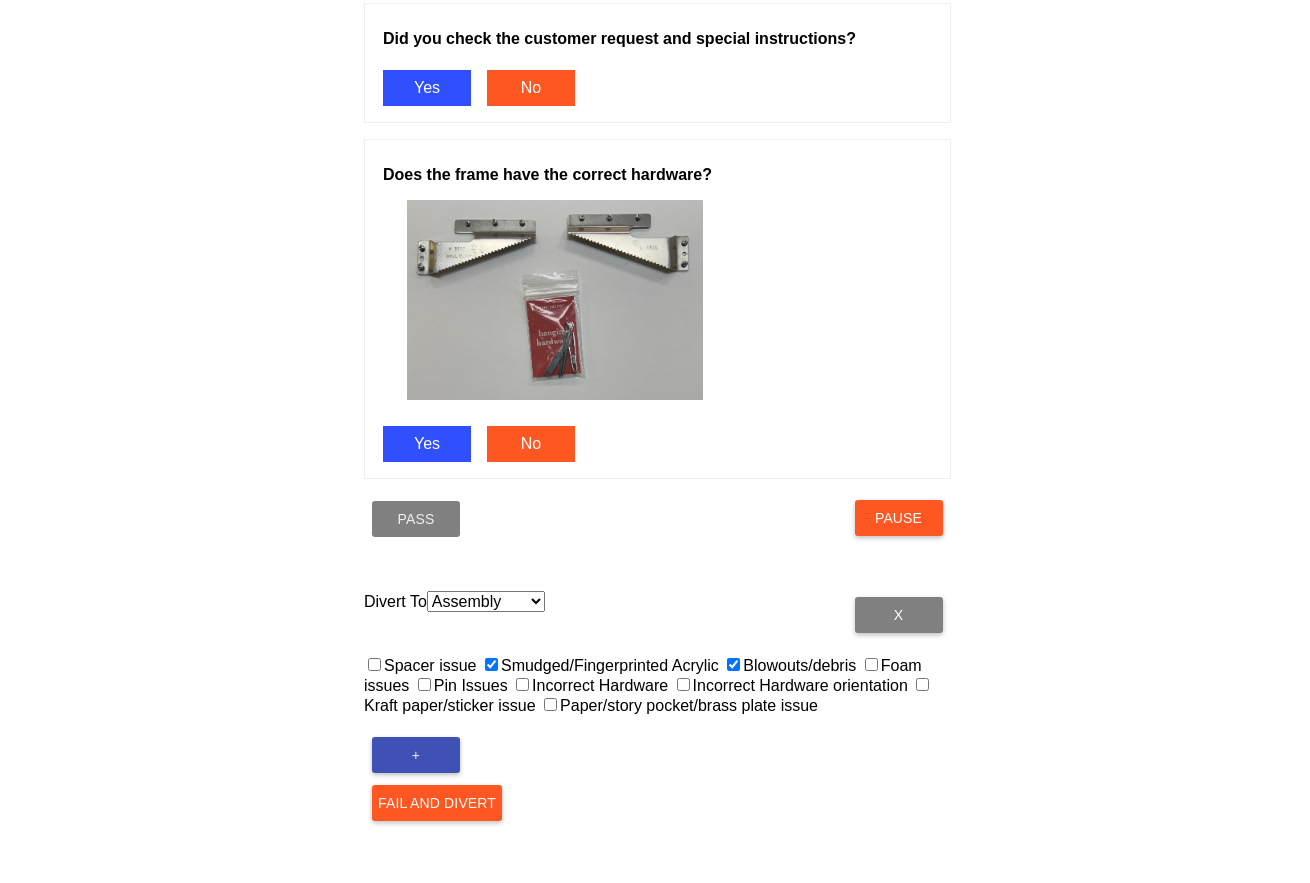 click on "Fail and Divert" at bounding box center (437, 803) 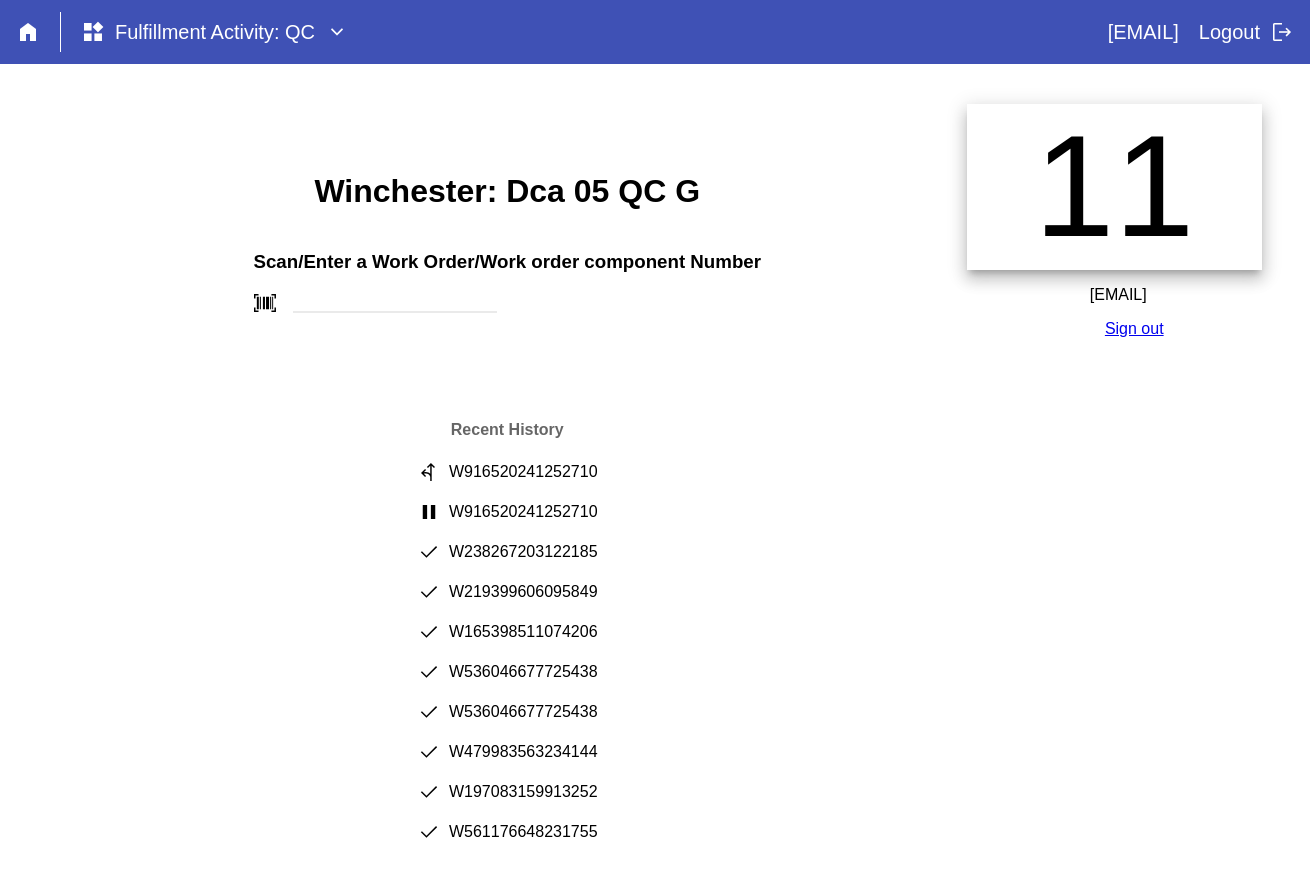 scroll, scrollTop: 0, scrollLeft: 0, axis: both 